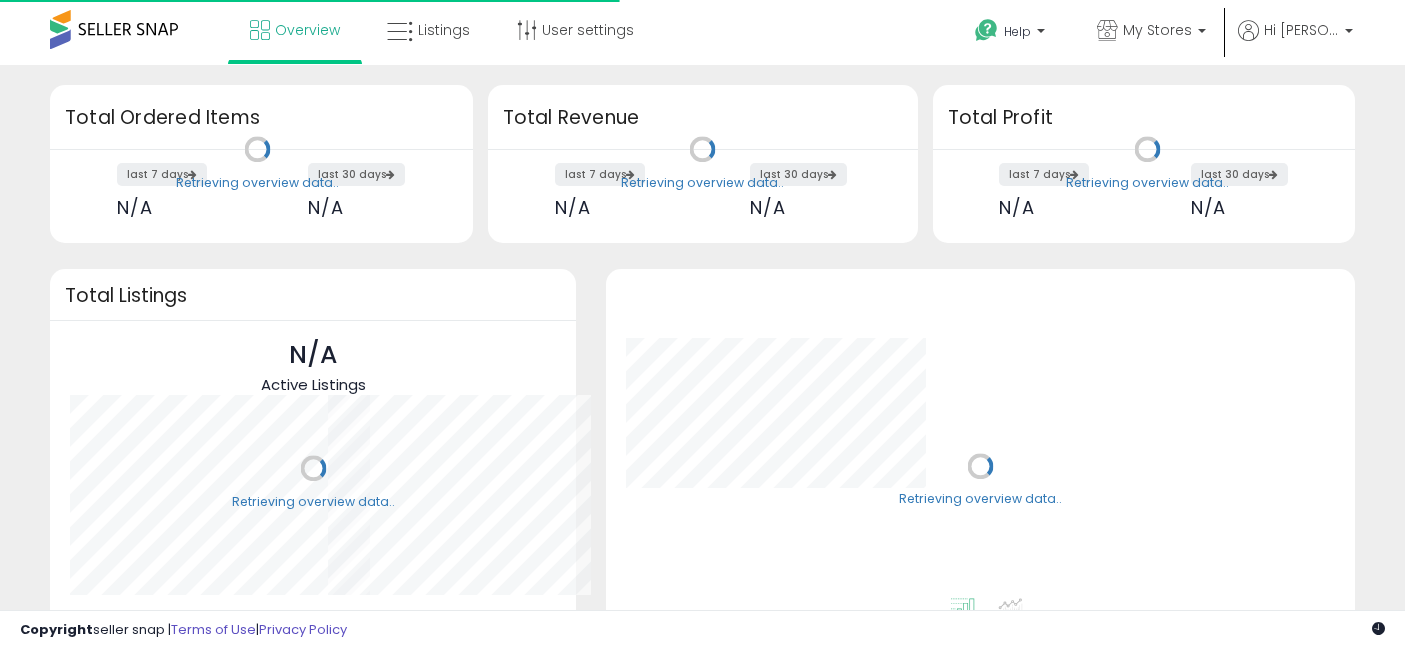 scroll, scrollTop: 0, scrollLeft: 0, axis: both 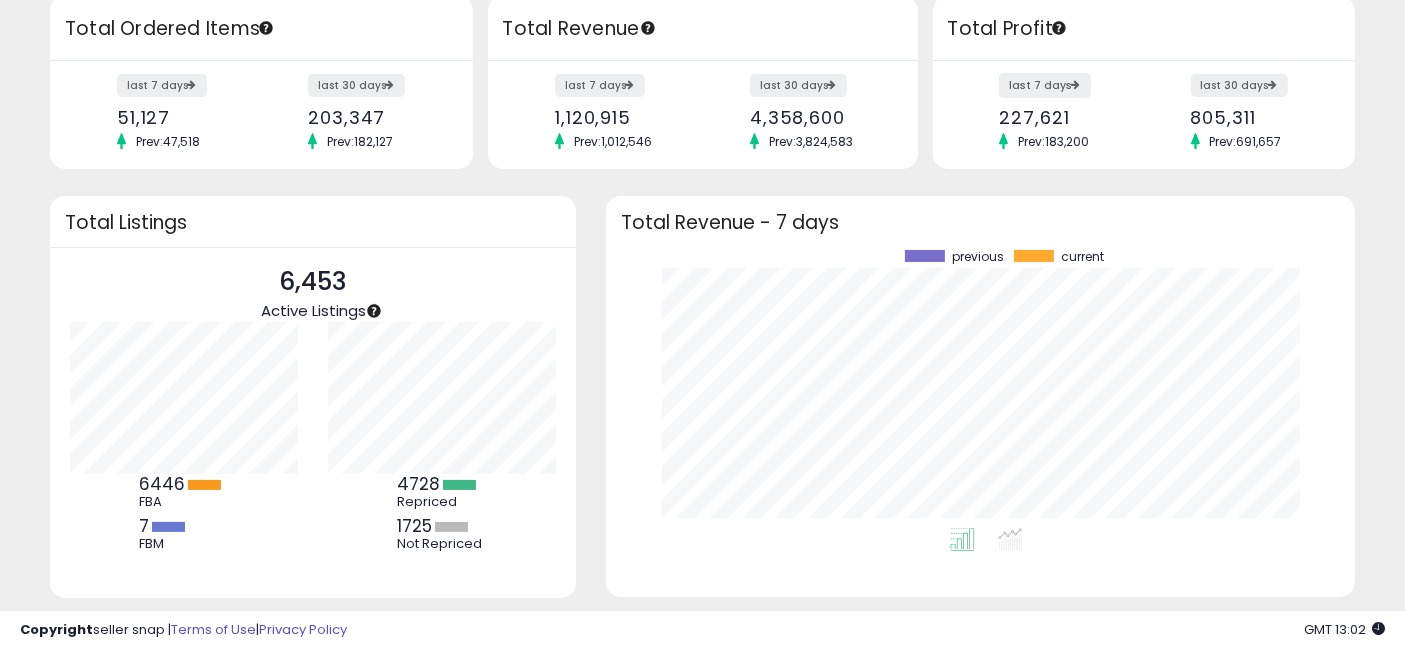 click on "last 7 days" at bounding box center (1045, 85) 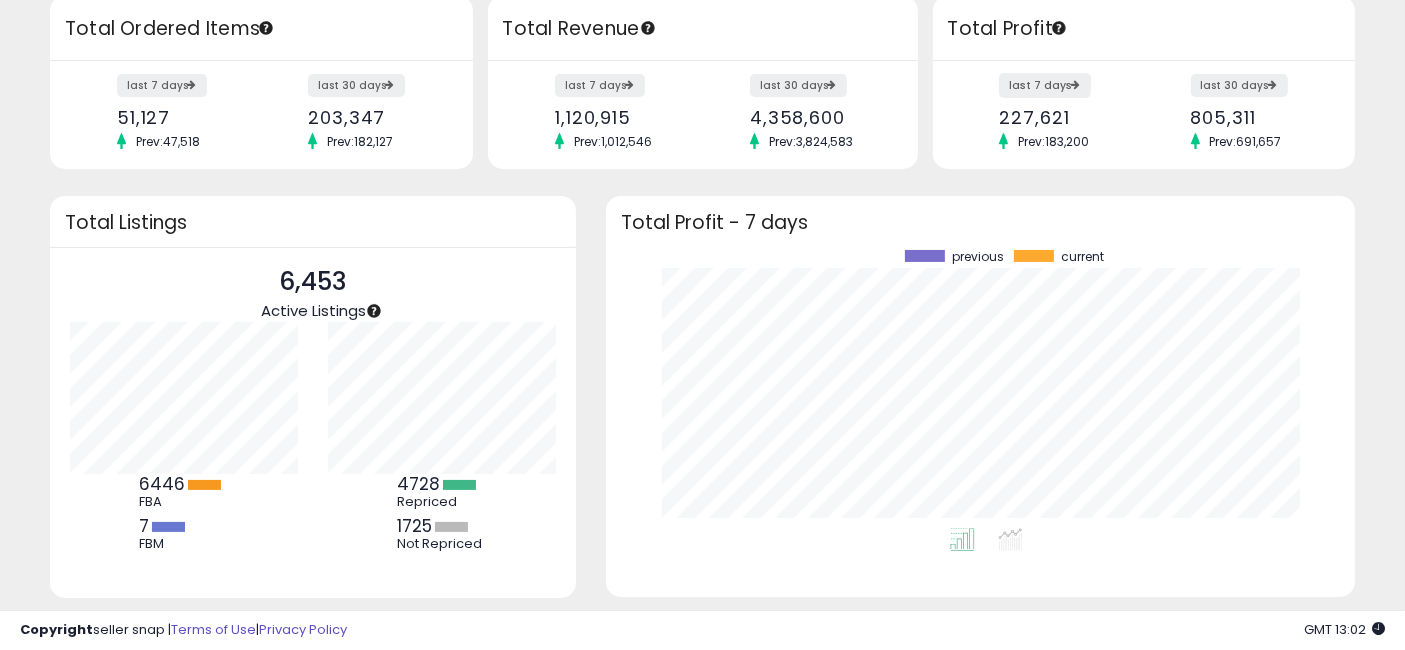 scroll, scrollTop: 999722, scrollLeft: 999291, axis: both 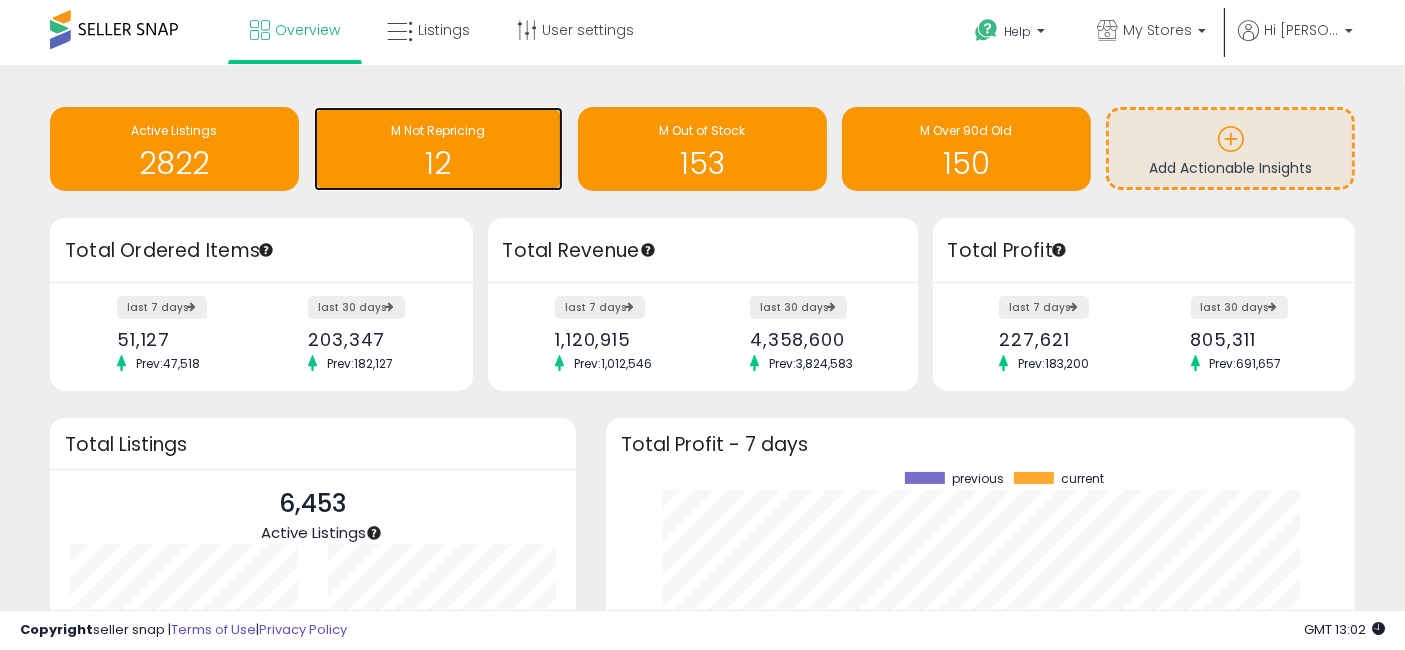 click on "12" at bounding box center [438, 163] 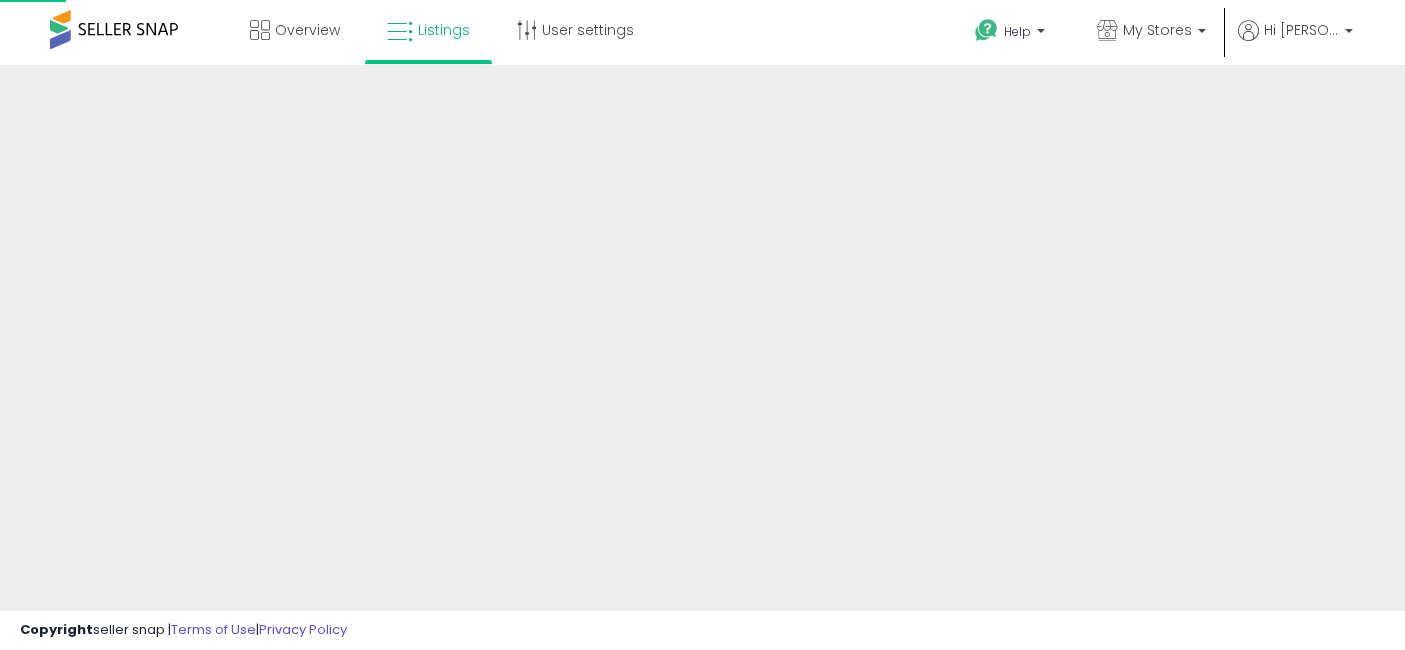 scroll, scrollTop: 0, scrollLeft: 0, axis: both 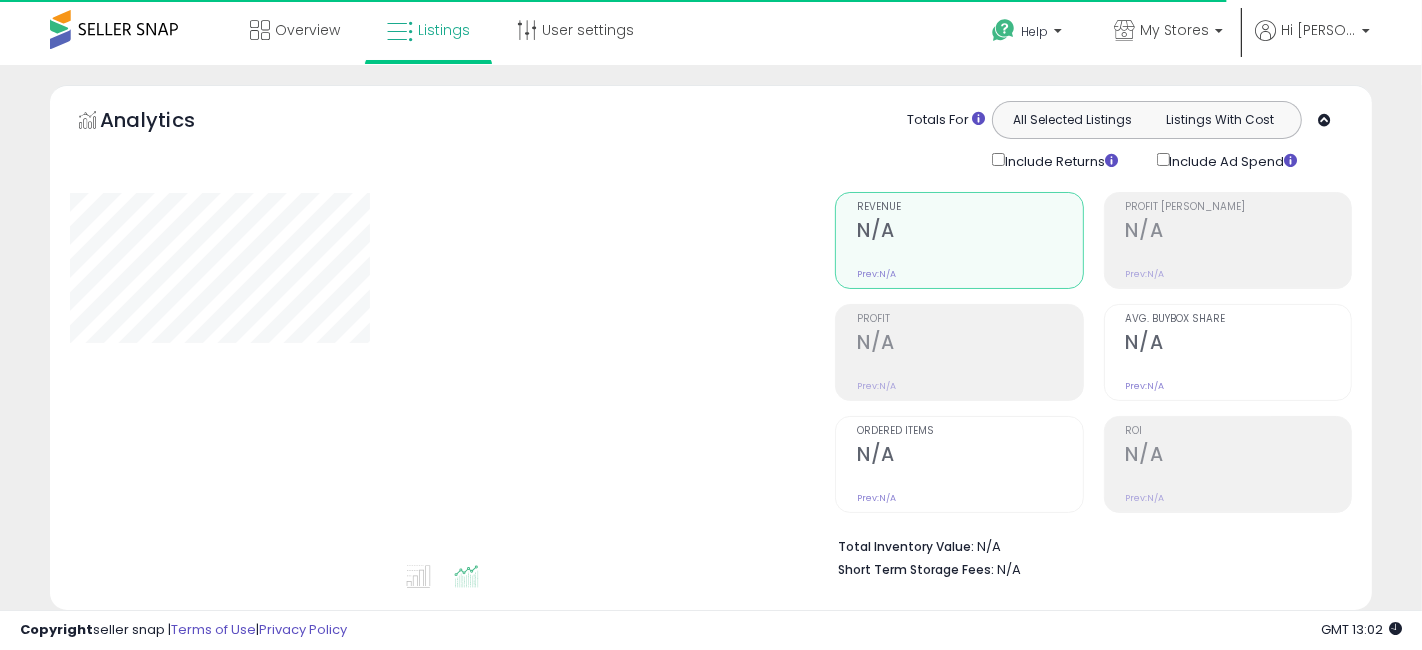 select on "**" 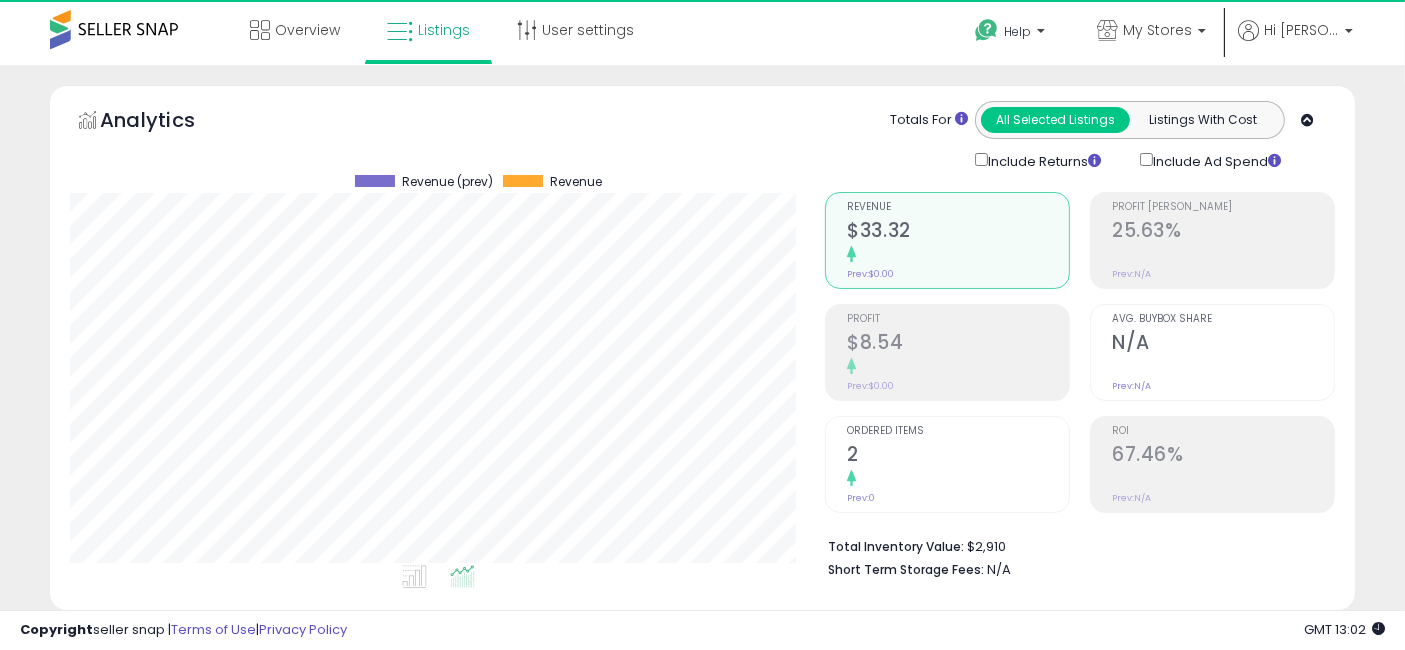 scroll, scrollTop: 999590, scrollLeft: 999244, axis: both 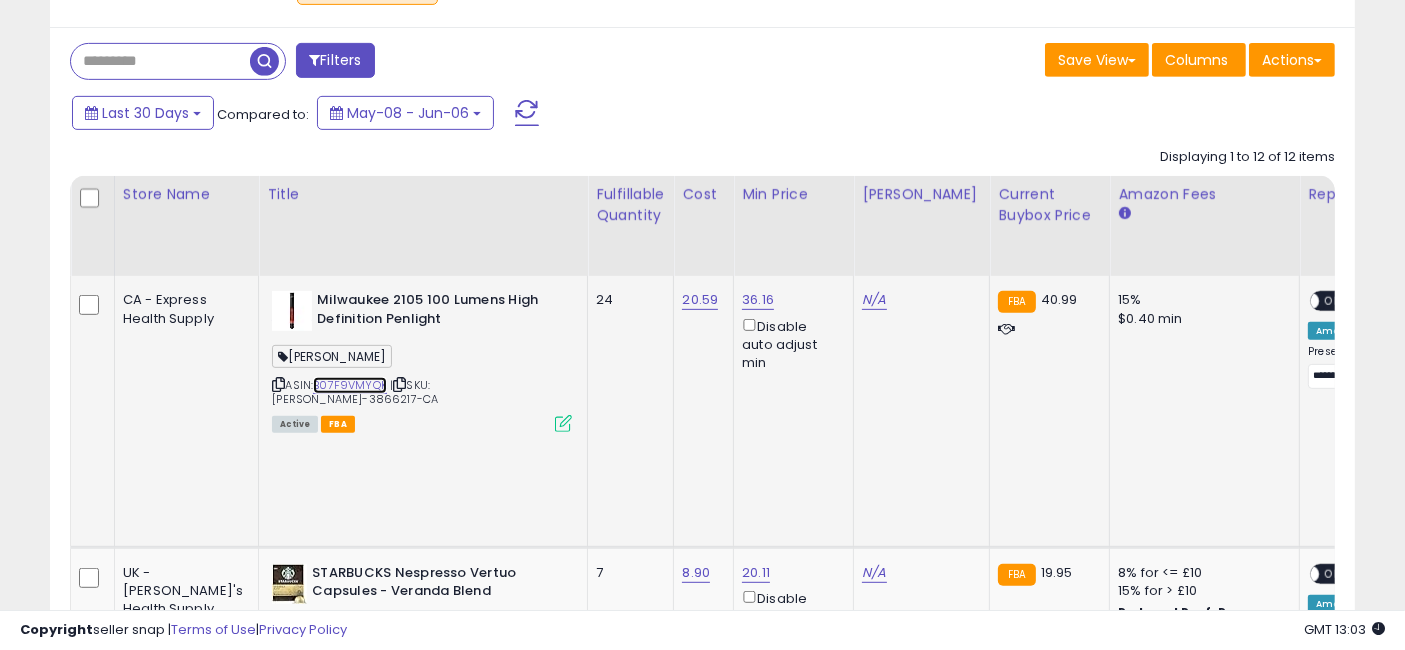 click on "B07F9VMYQK" at bounding box center (350, 385) 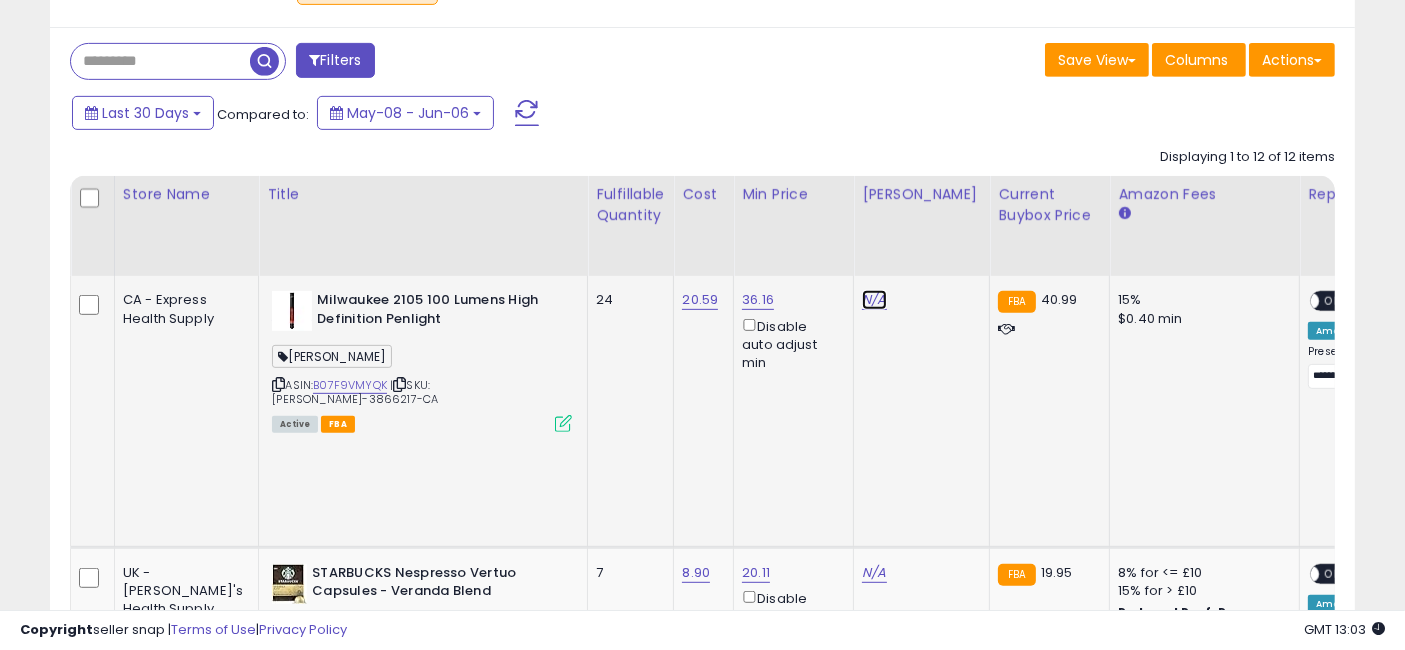 click on "N/A" at bounding box center (874, 300) 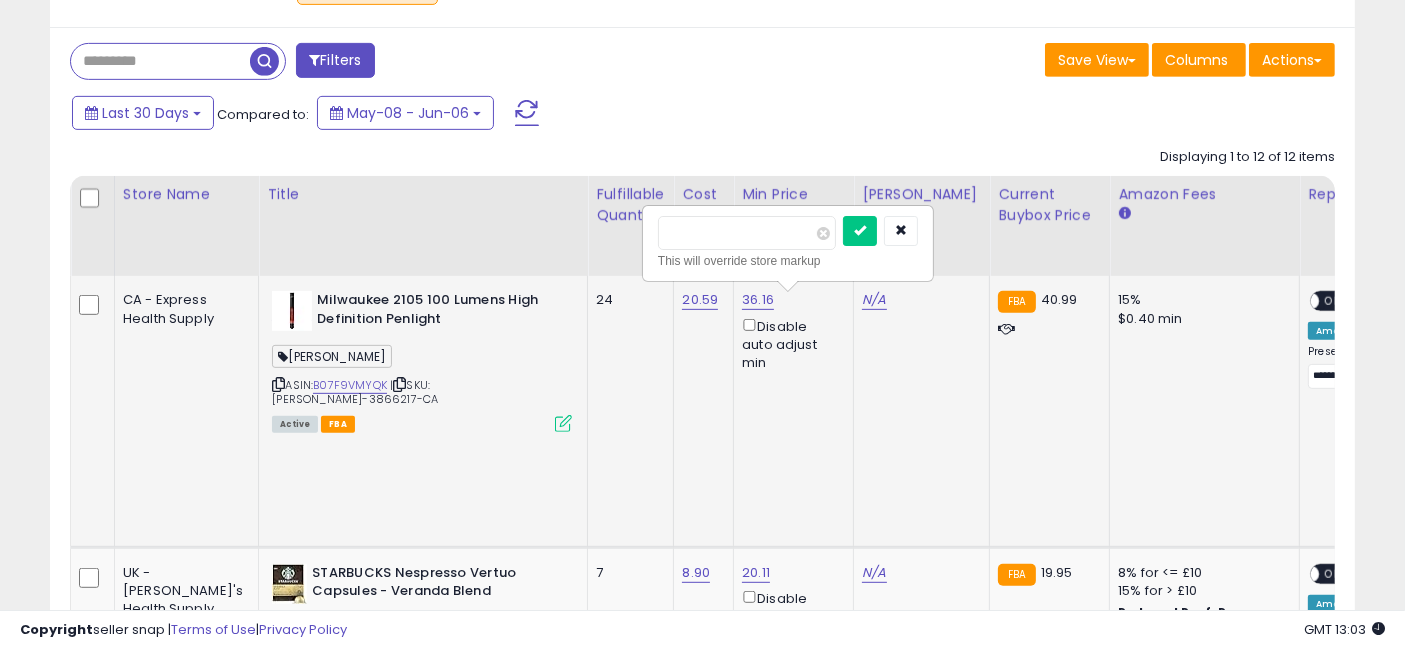 click at bounding box center (747, 233) 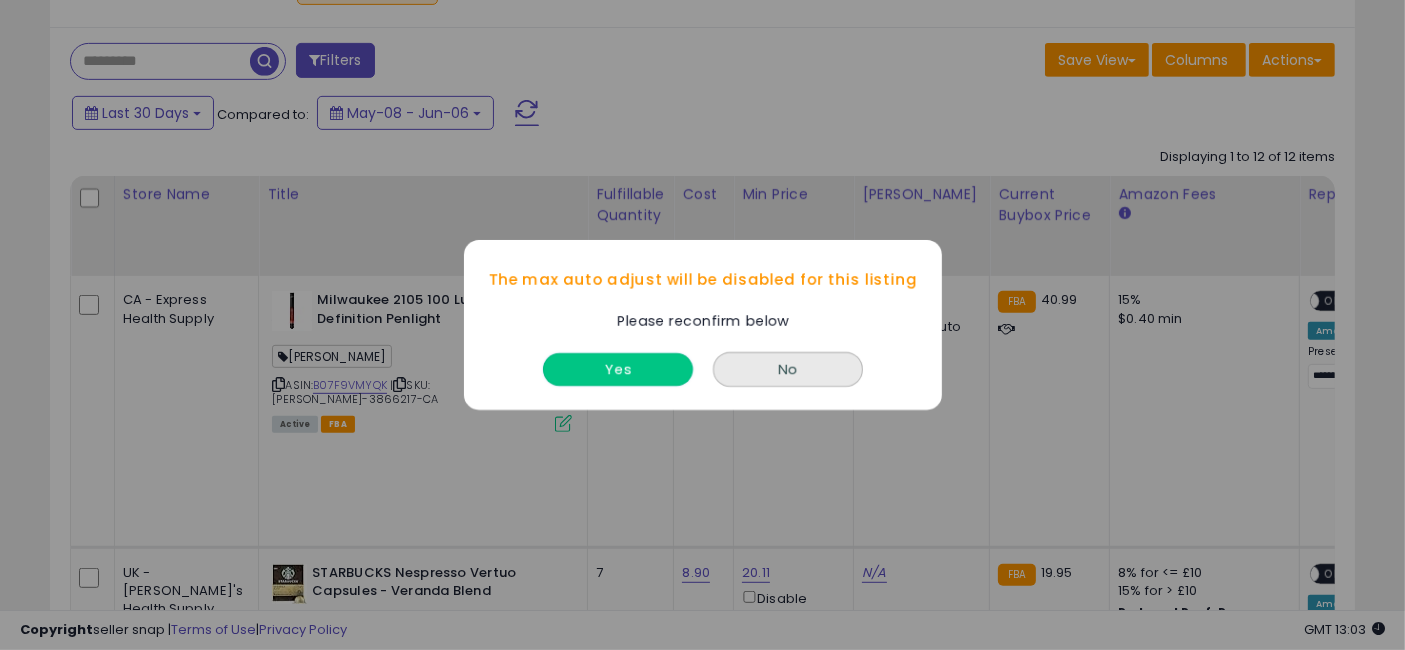 click on "Yes" at bounding box center [618, 369] 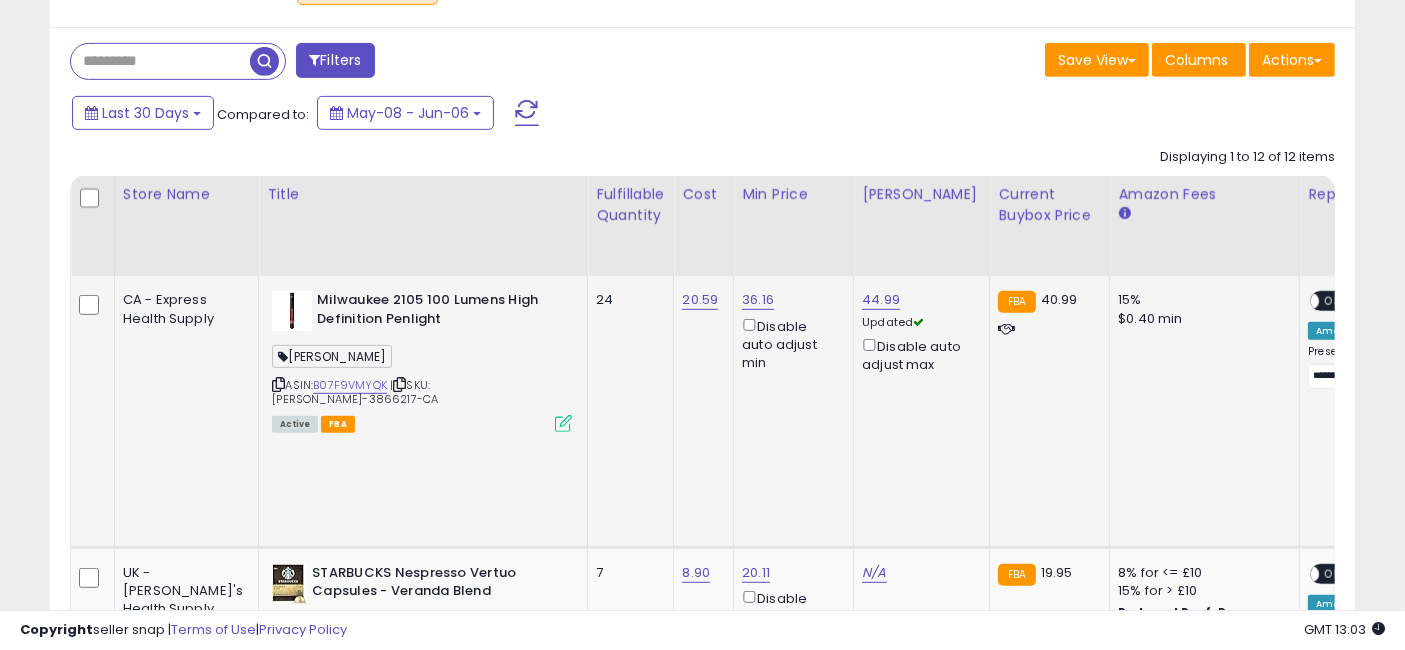 click on "OFF" at bounding box center [1336, 301] 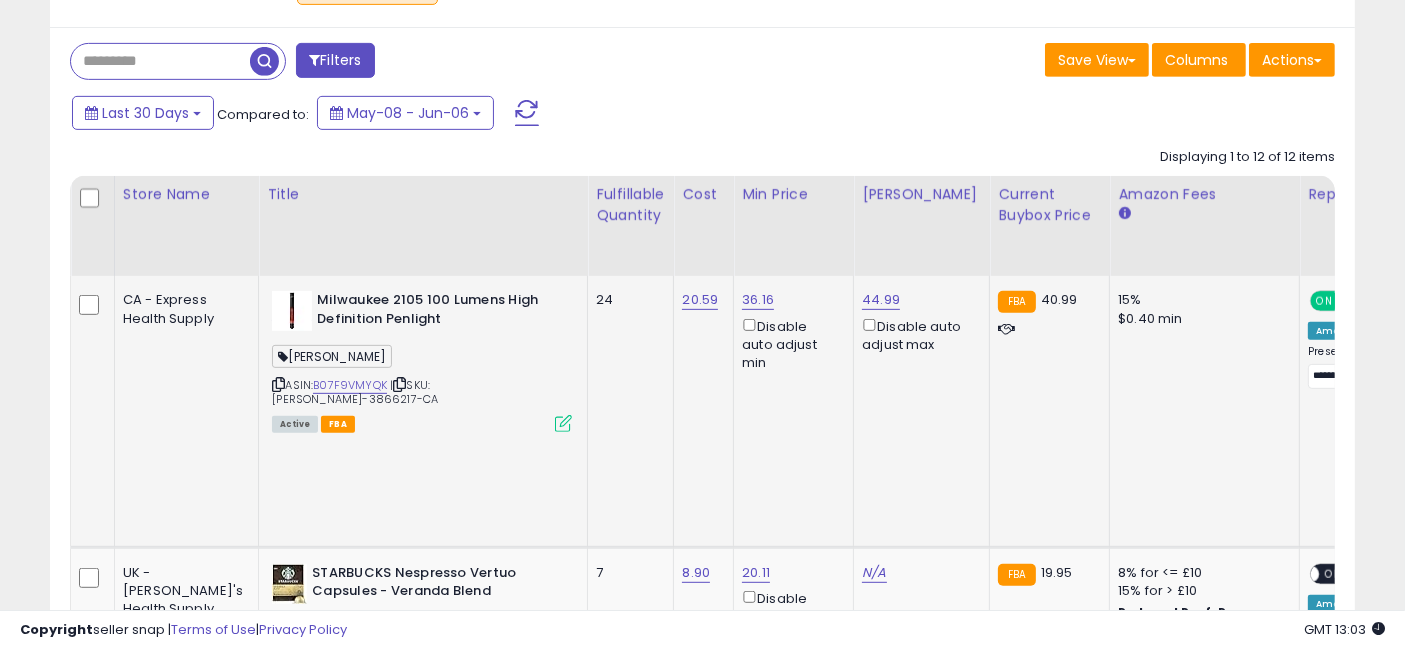scroll, scrollTop: 1000, scrollLeft: 0, axis: vertical 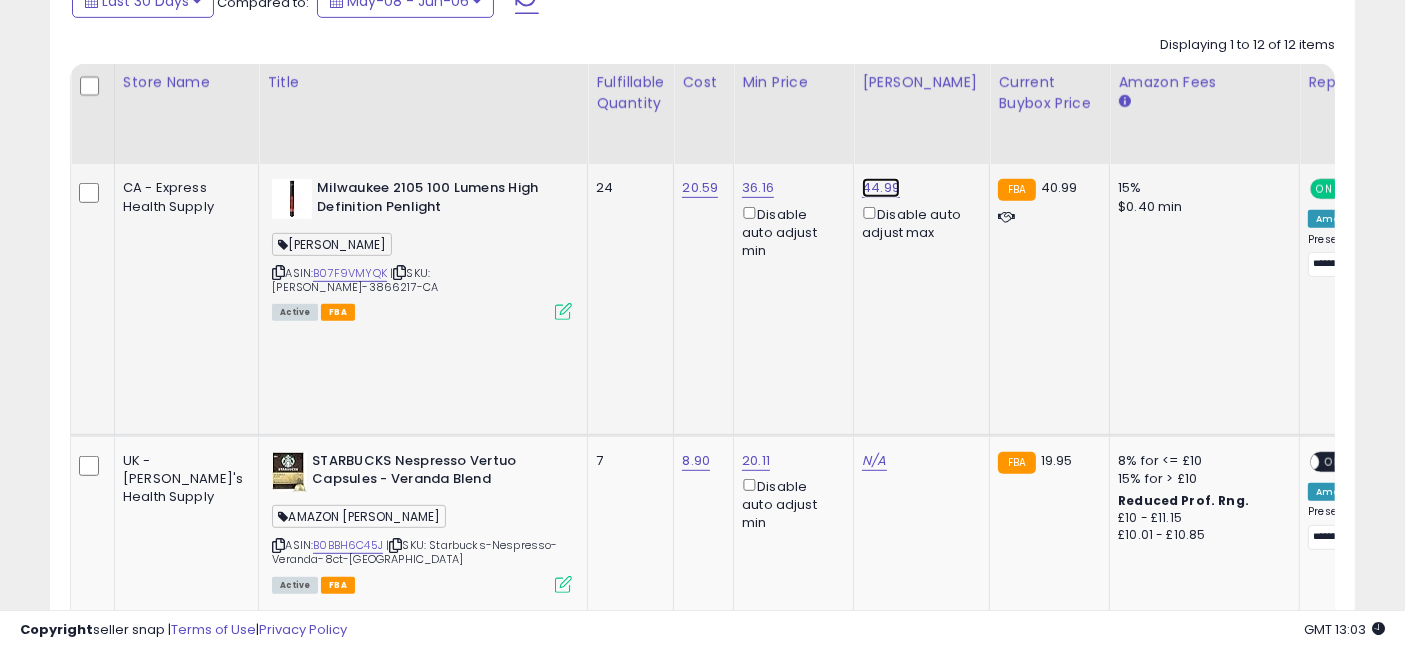 click on "44.99" at bounding box center [881, 188] 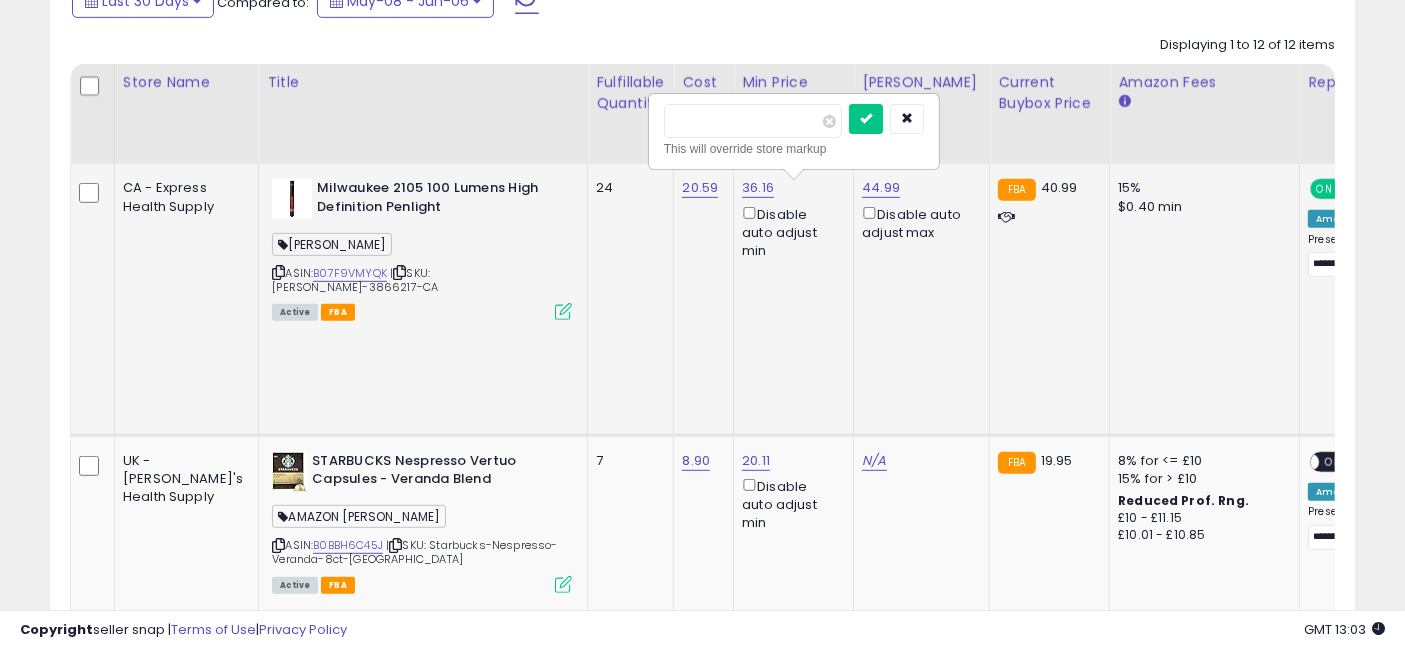 click on "*****" at bounding box center (753, 121) 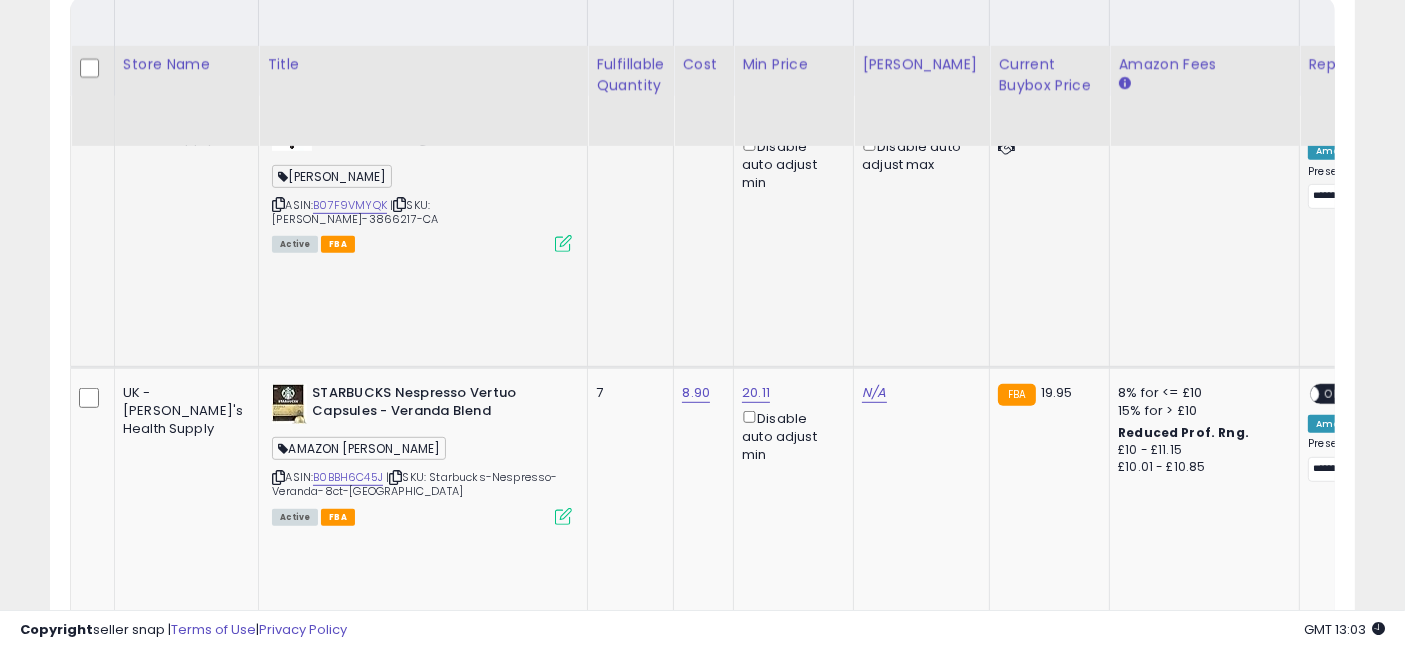 scroll, scrollTop: 1111, scrollLeft: 0, axis: vertical 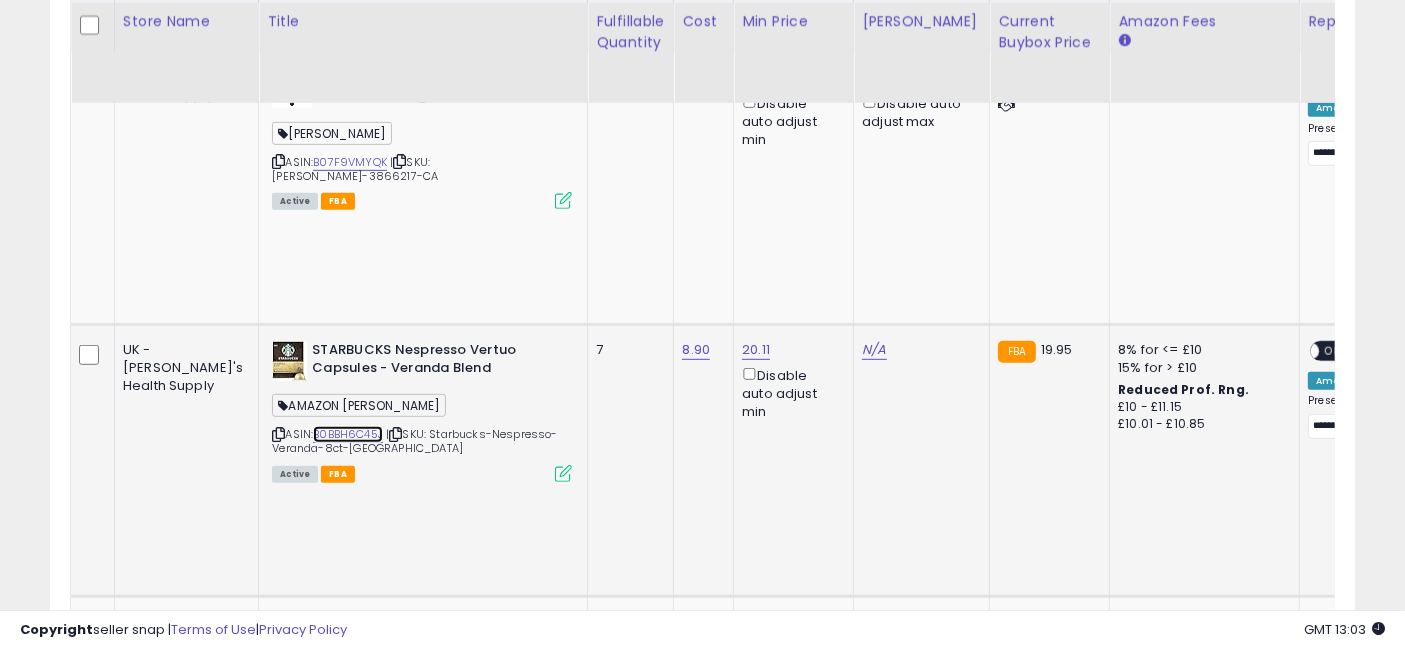 click on "B0BBH6C45J" at bounding box center (348, 434) 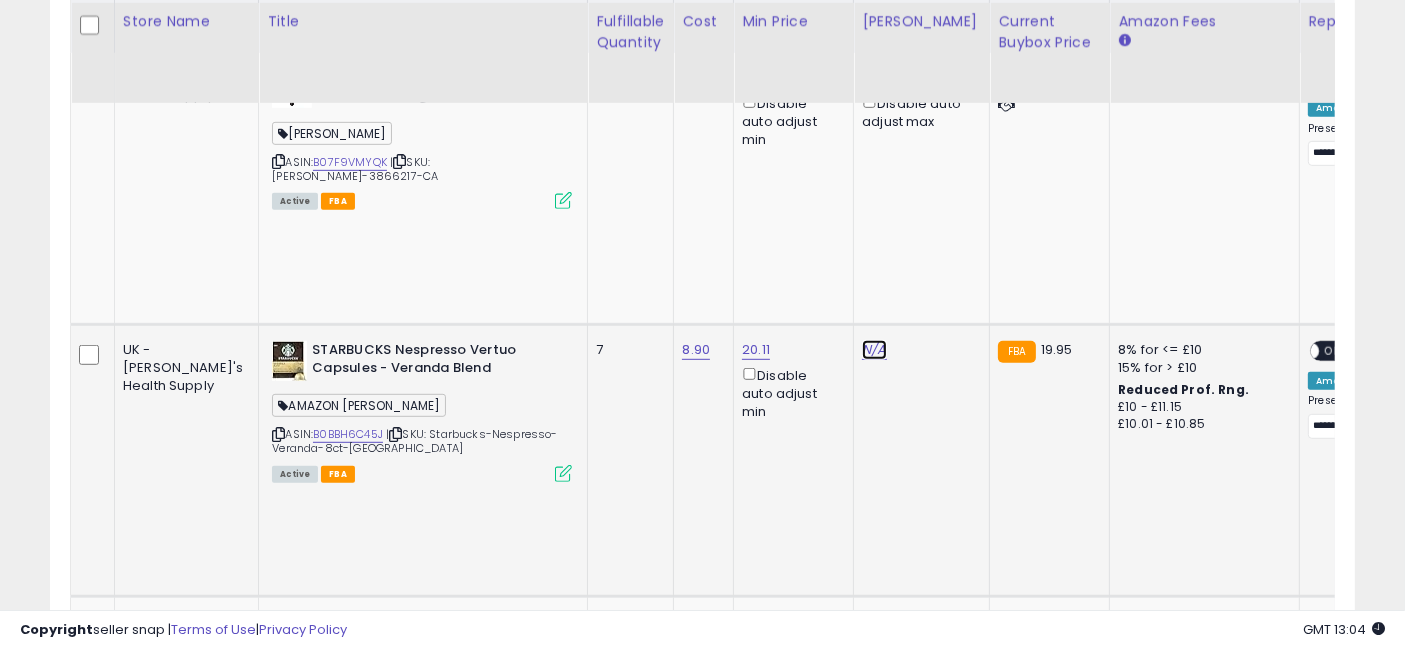 click on "N/A" at bounding box center [874, 350] 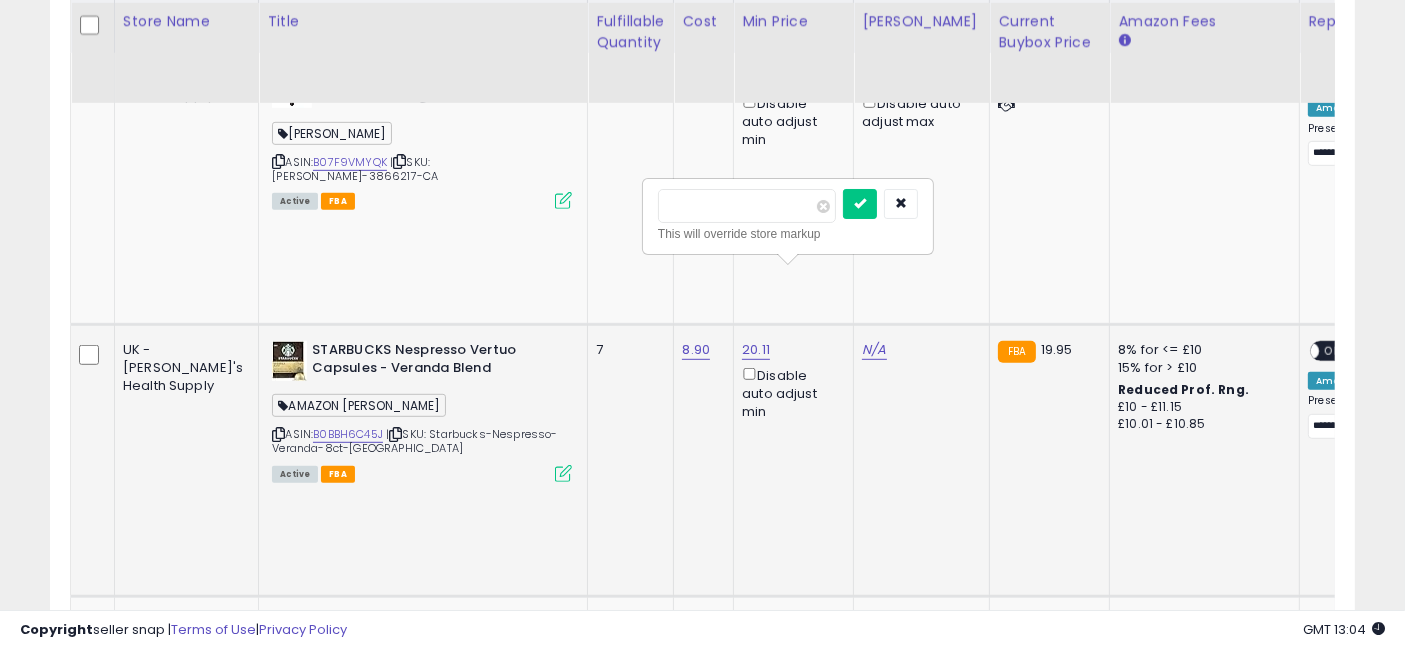 click at bounding box center (747, 206) 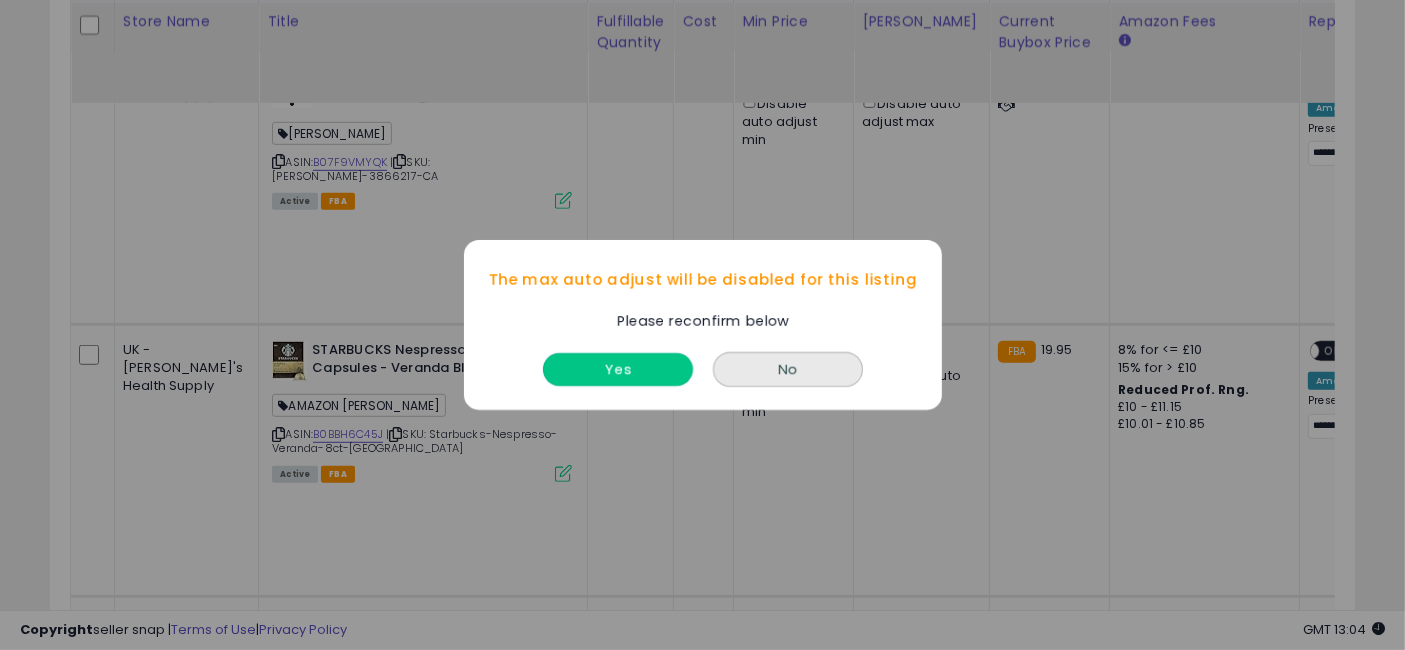 click on "Yes" at bounding box center [618, 369] 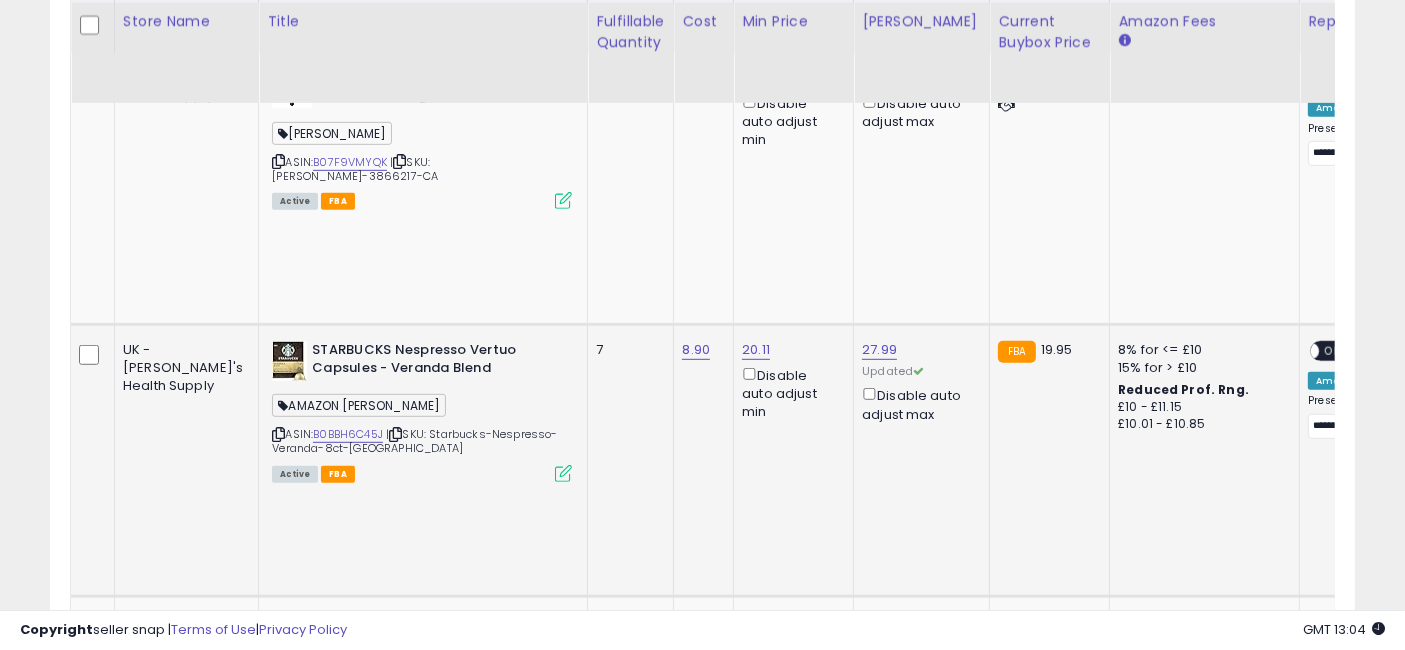 click on "OFF" at bounding box center [1336, 350] 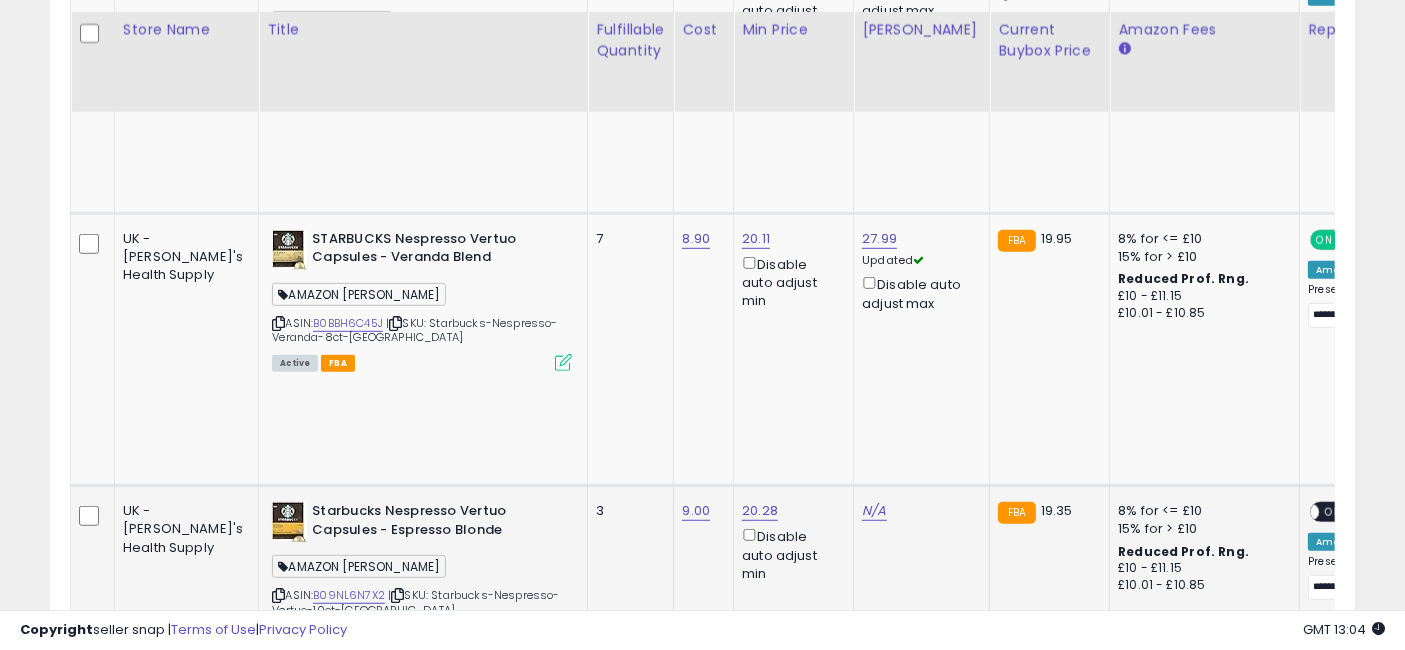 scroll, scrollTop: 1333, scrollLeft: 0, axis: vertical 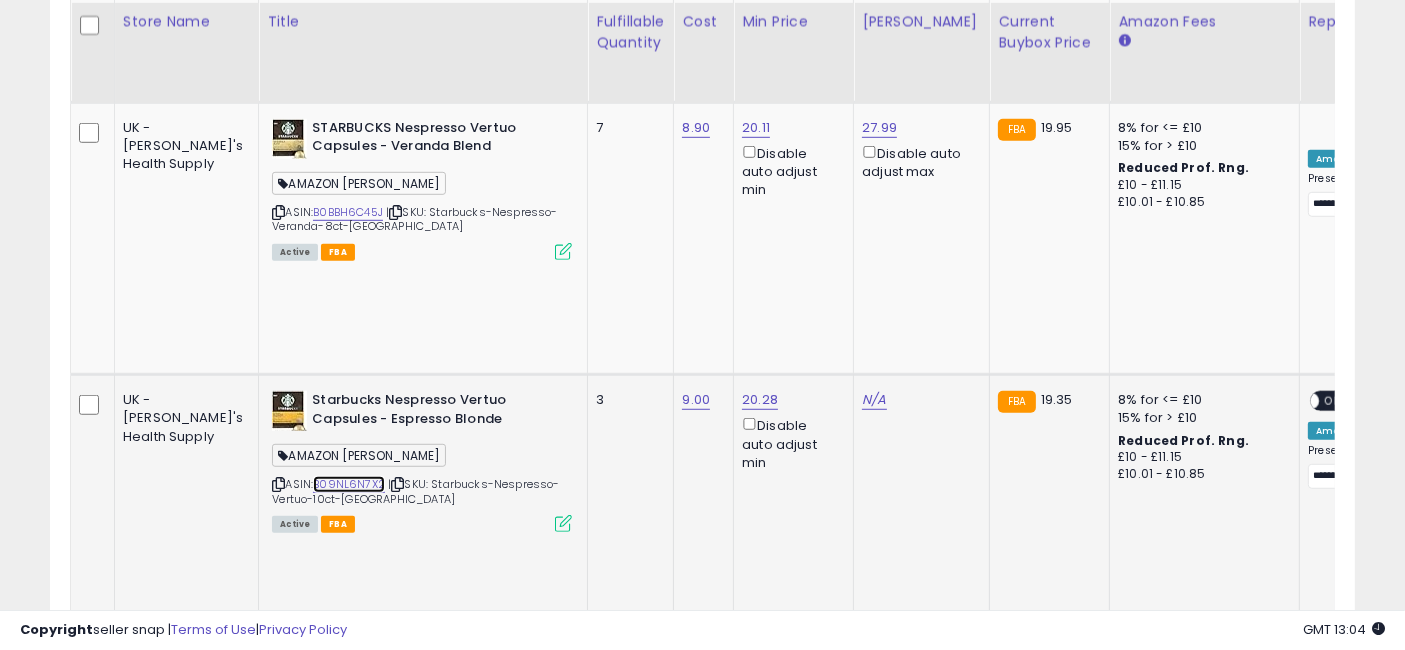 click on "B09NL6N7X2" at bounding box center [349, 484] 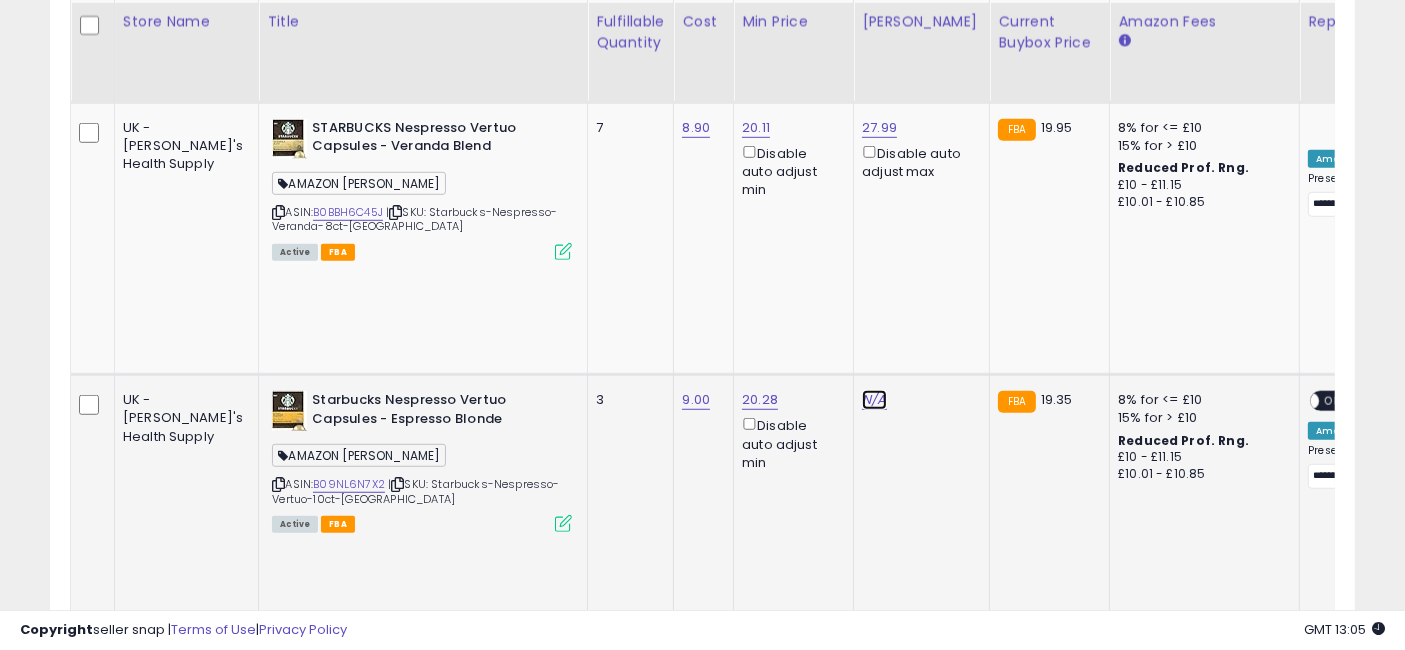 click on "N/A" at bounding box center [874, 400] 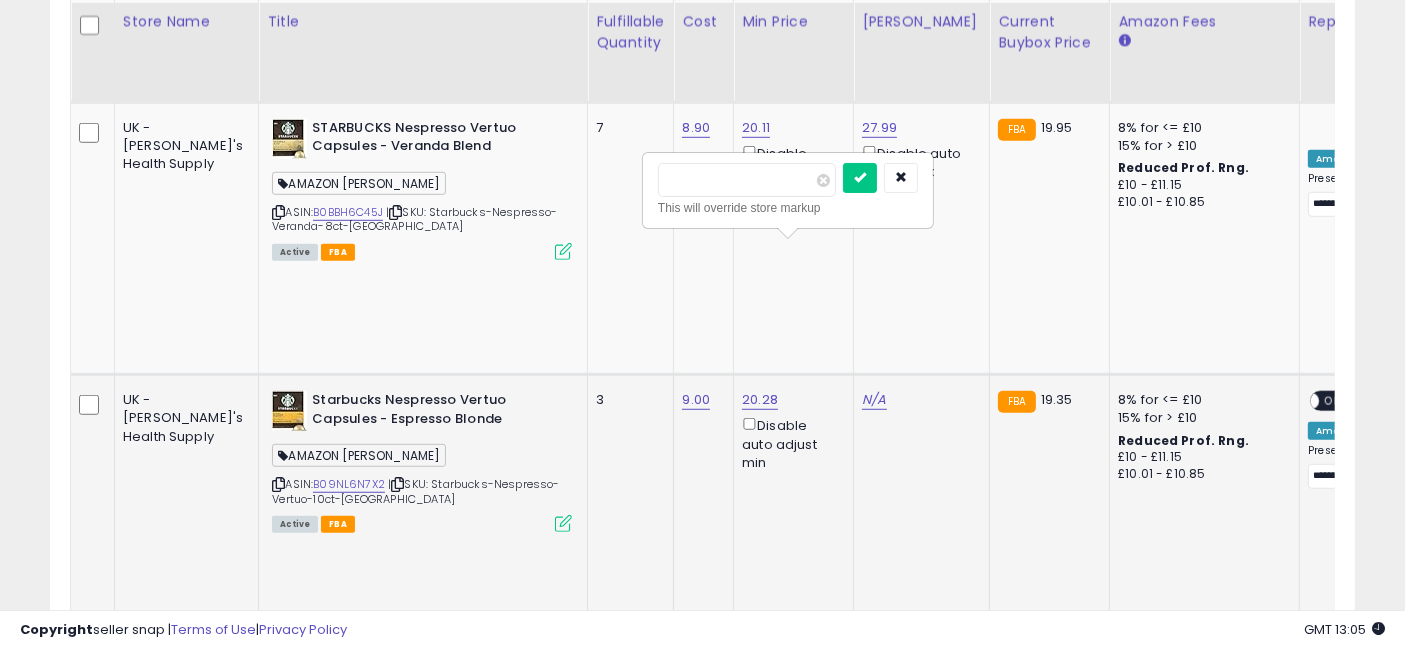click at bounding box center [747, 180] 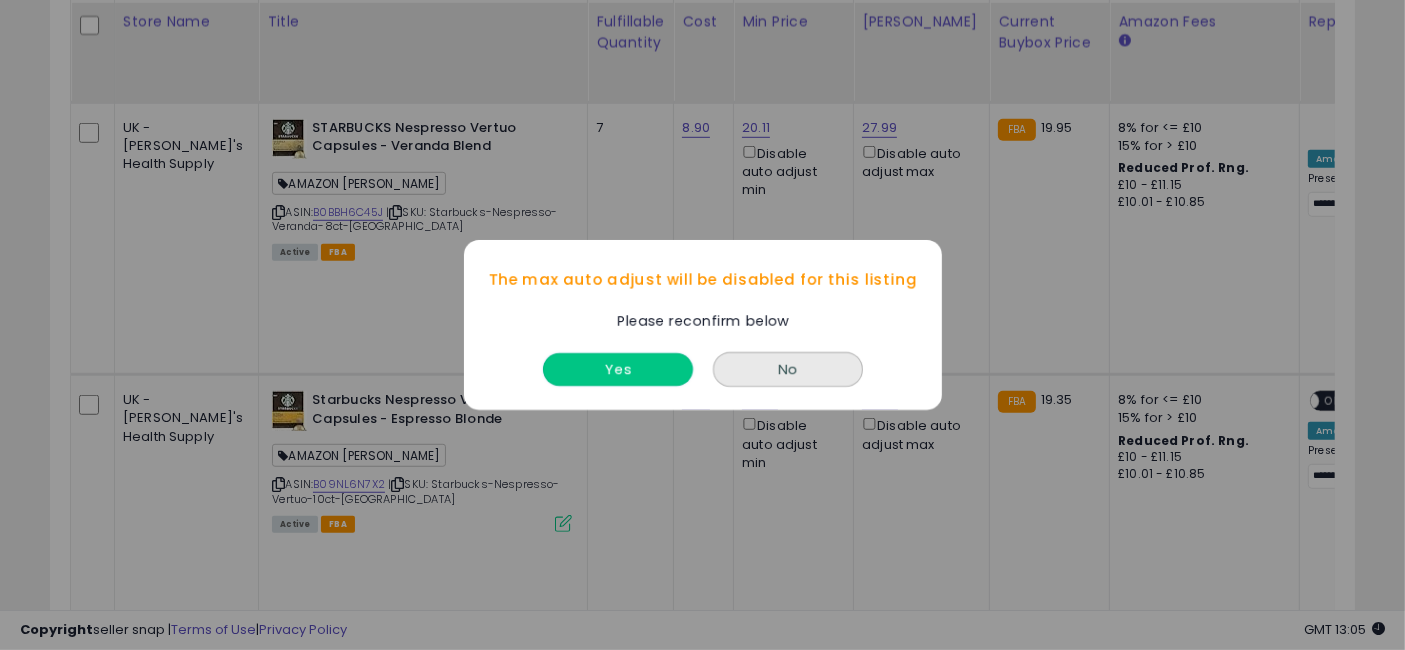 click on "Yes" at bounding box center (618, 369) 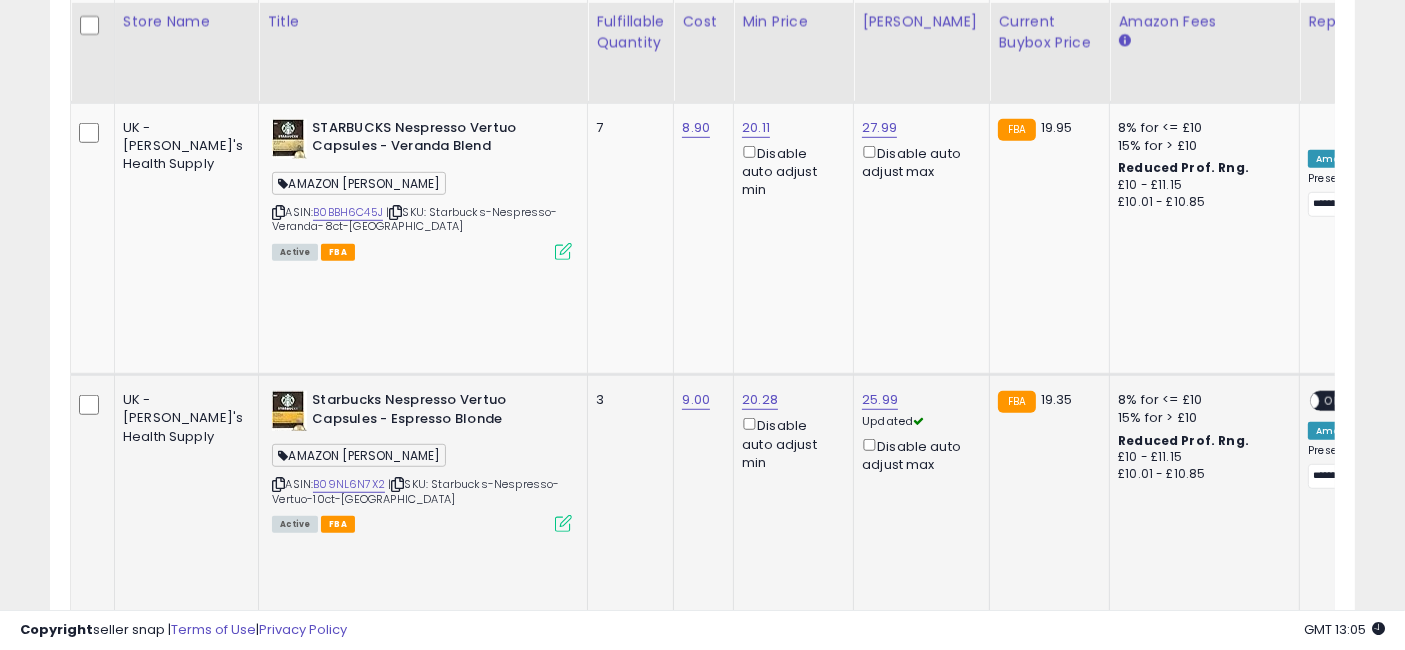 click on "OFF" at bounding box center [1336, 401] 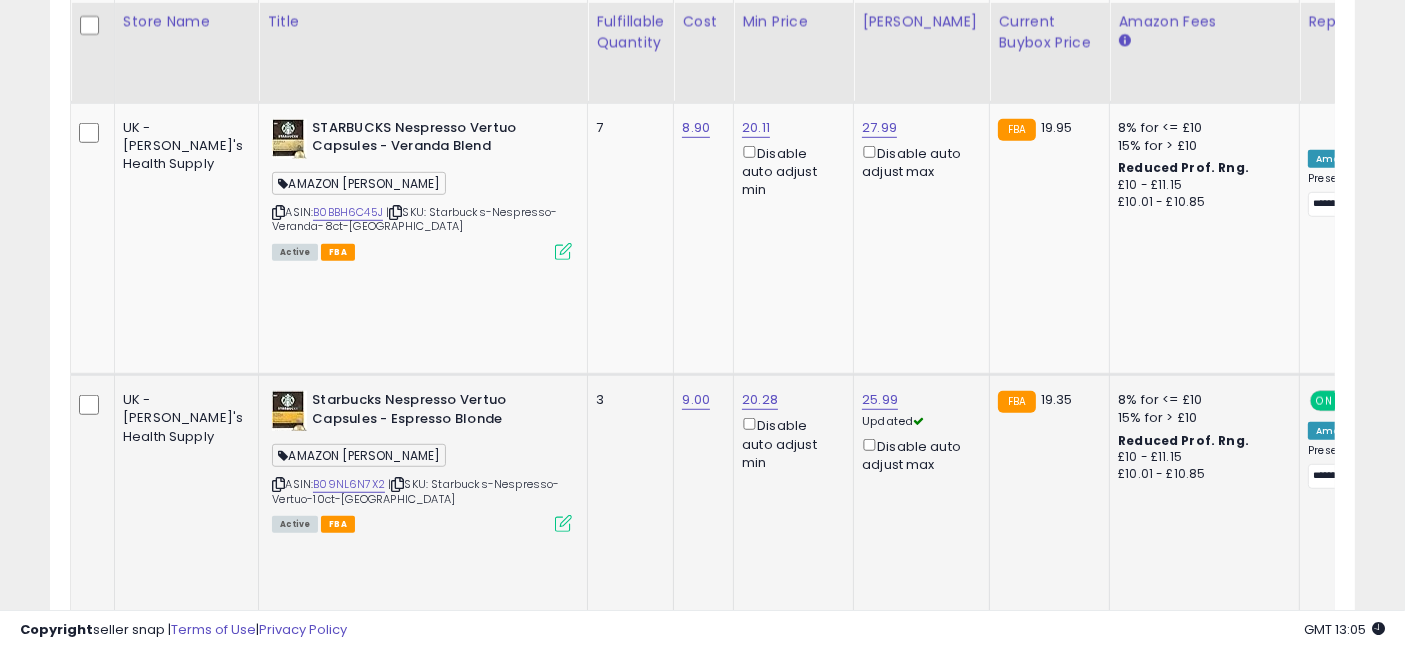 click on "FBA  19.35" 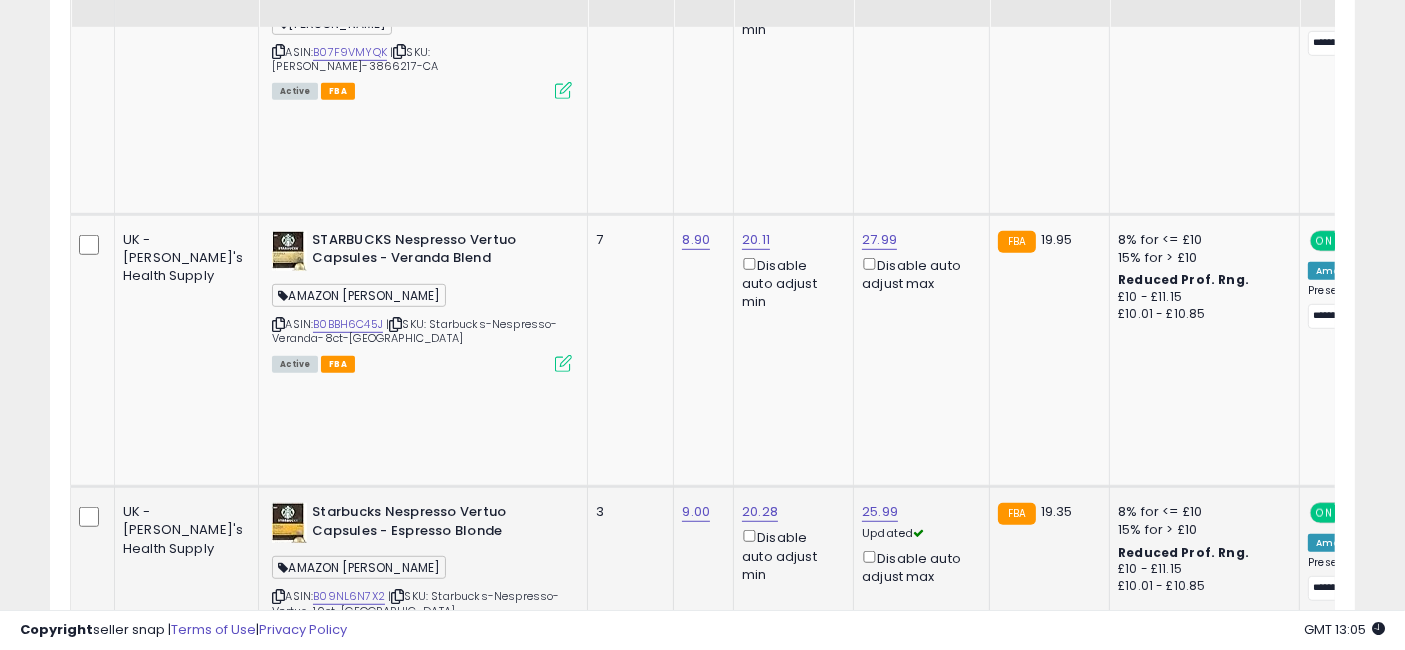 scroll, scrollTop: 1111, scrollLeft: 0, axis: vertical 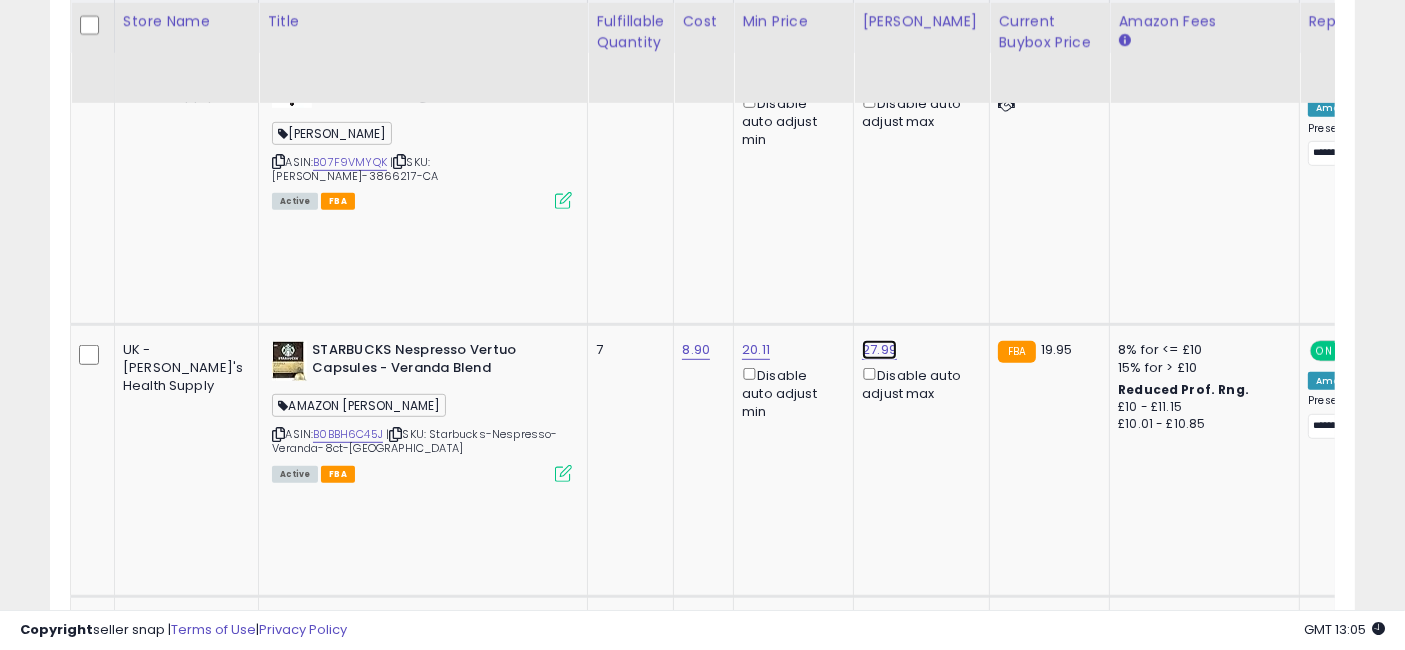 click on "27.99" at bounding box center [880, 77] 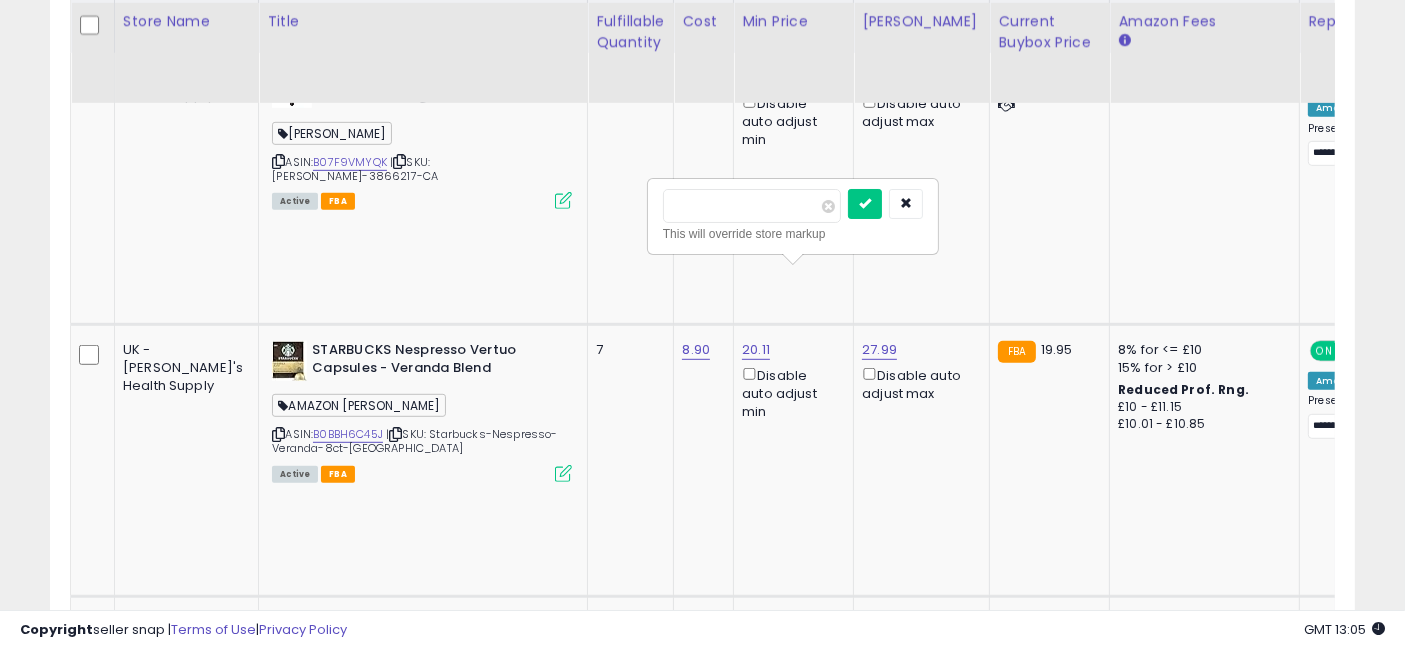 click on "*****" at bounding box center [752, 206] 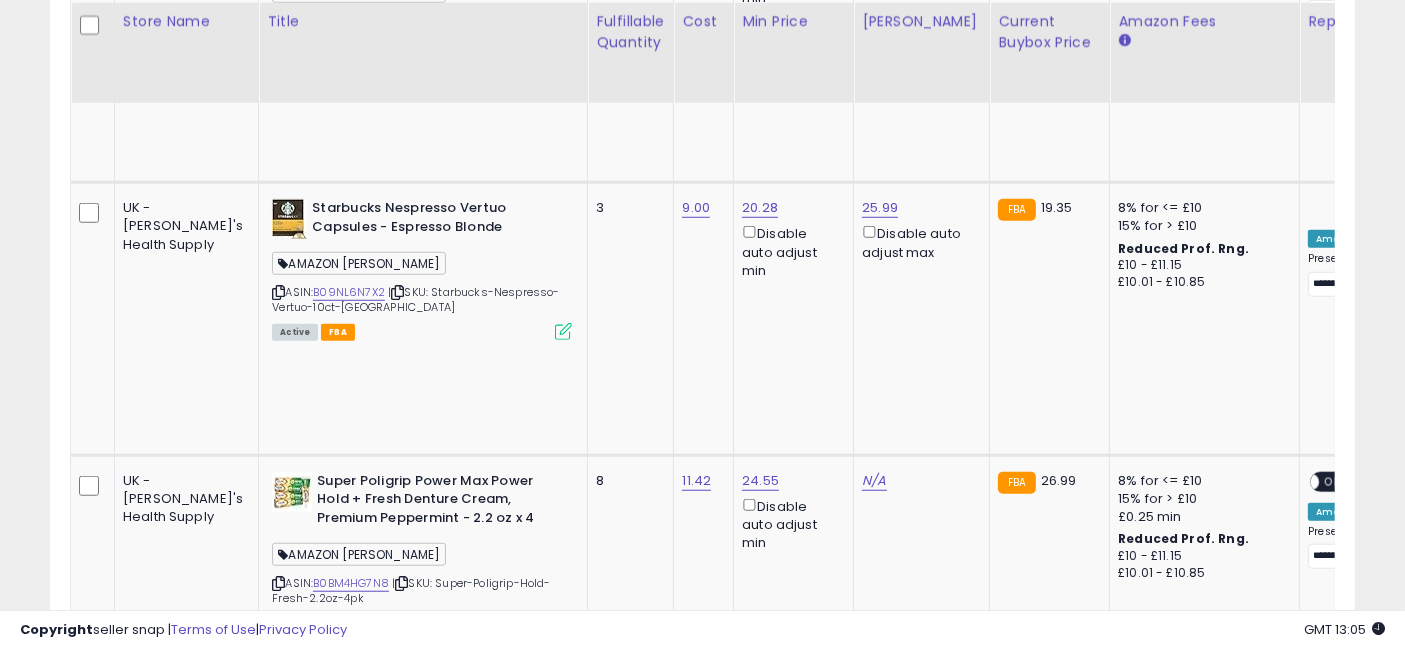 scroll, scrollTop: 1555, scrollLeft: 0, axis: vertical 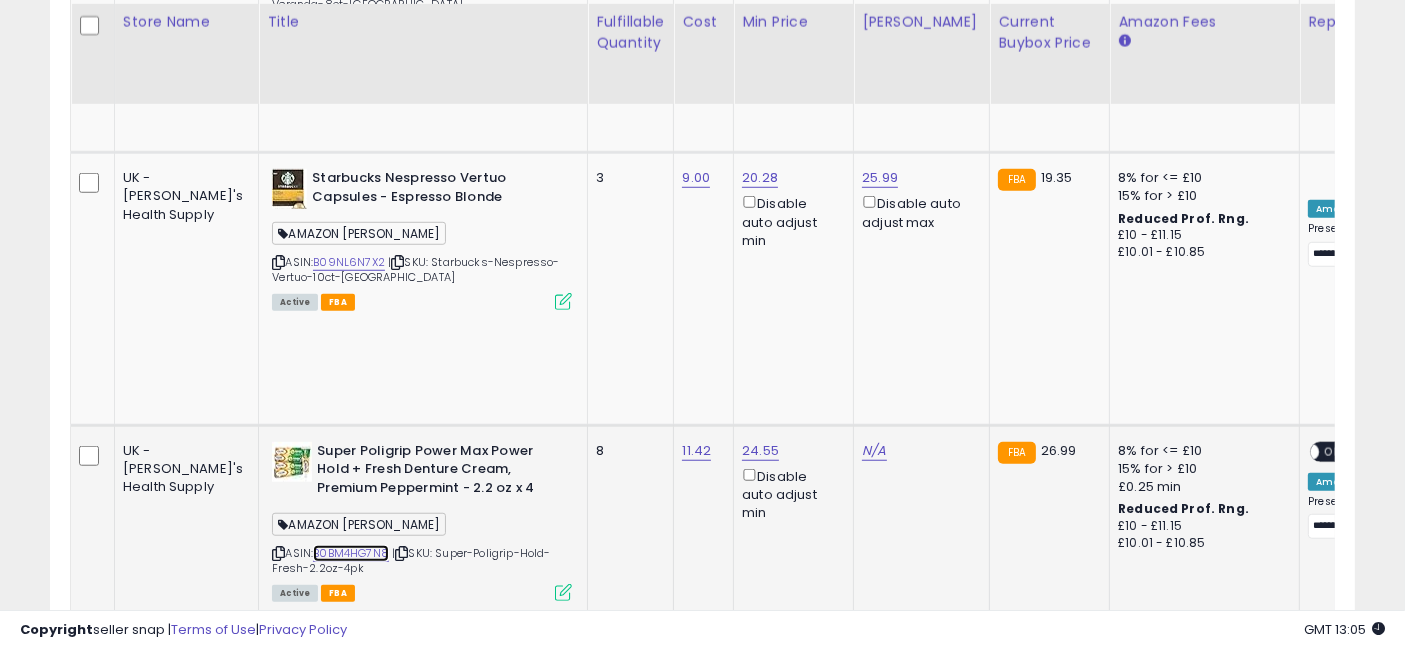 click on "B0BM4HG7N8" at bounding box center (351, 553) 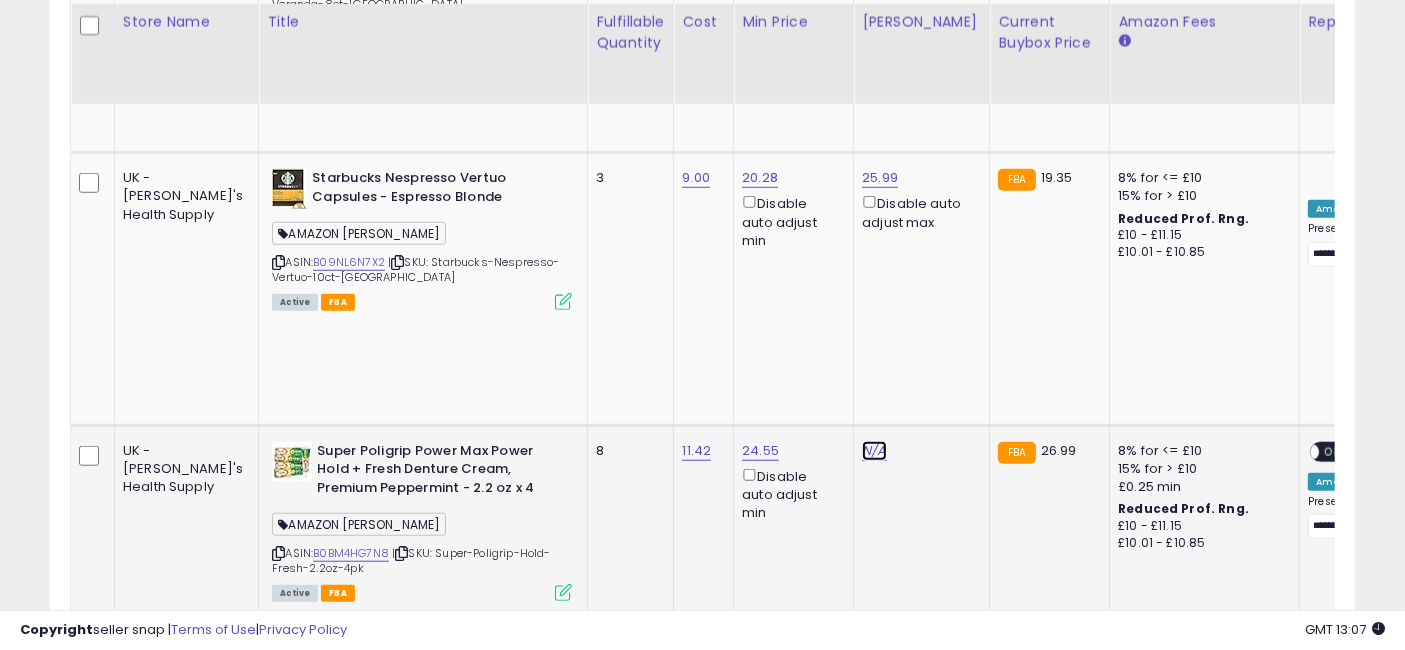click on "N/A" at bounding box center (874, 451) 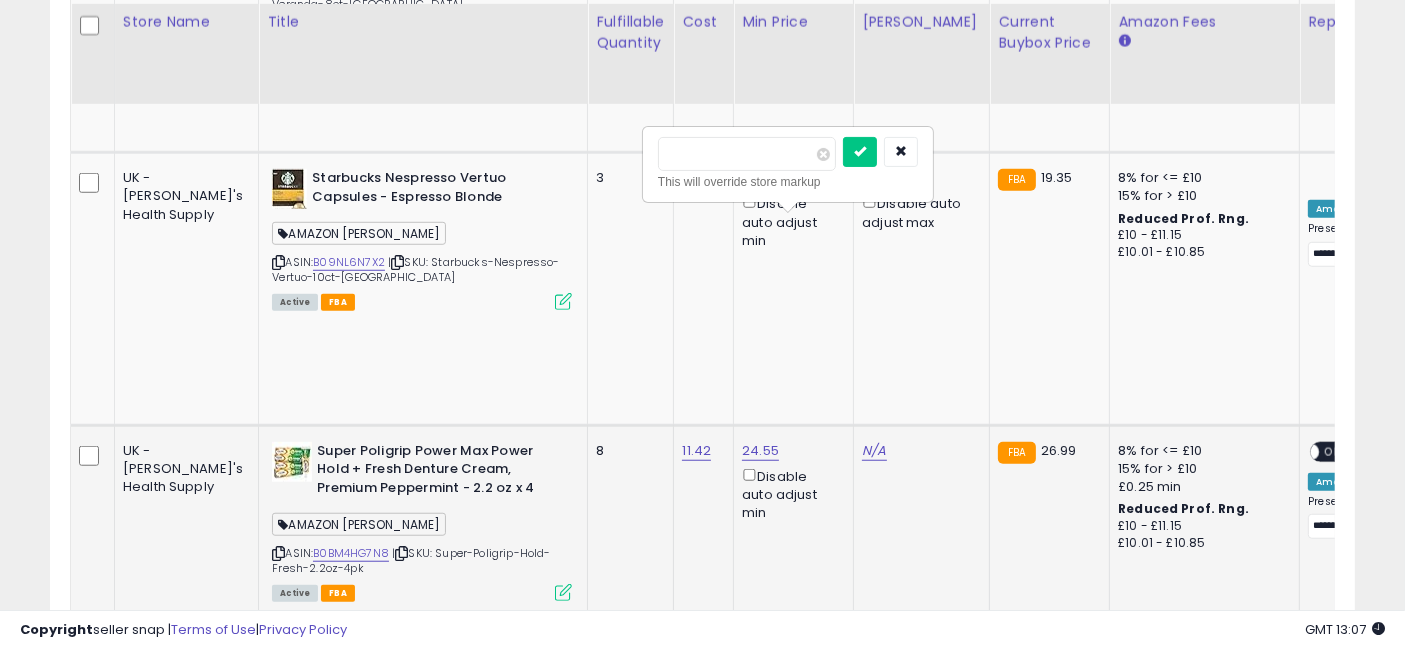 click at bounding box center (747, 154) 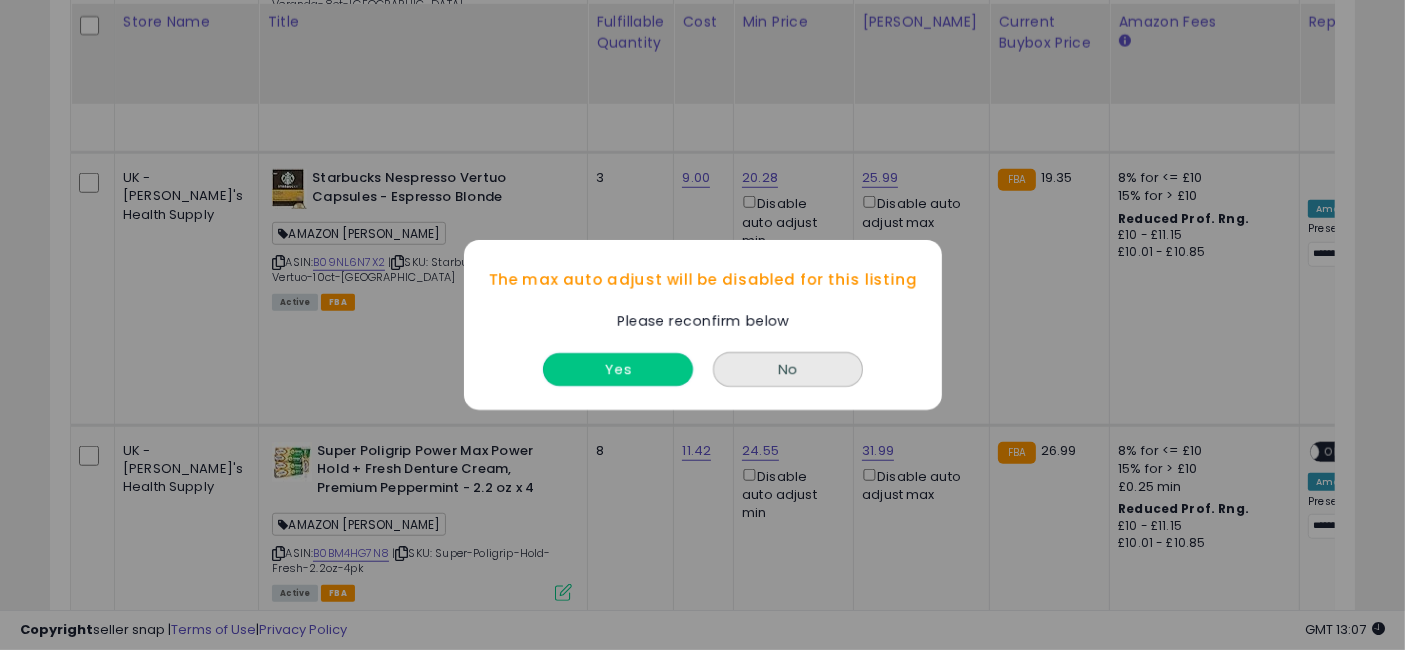 click on "Yes" at bounding box center [618, 369] 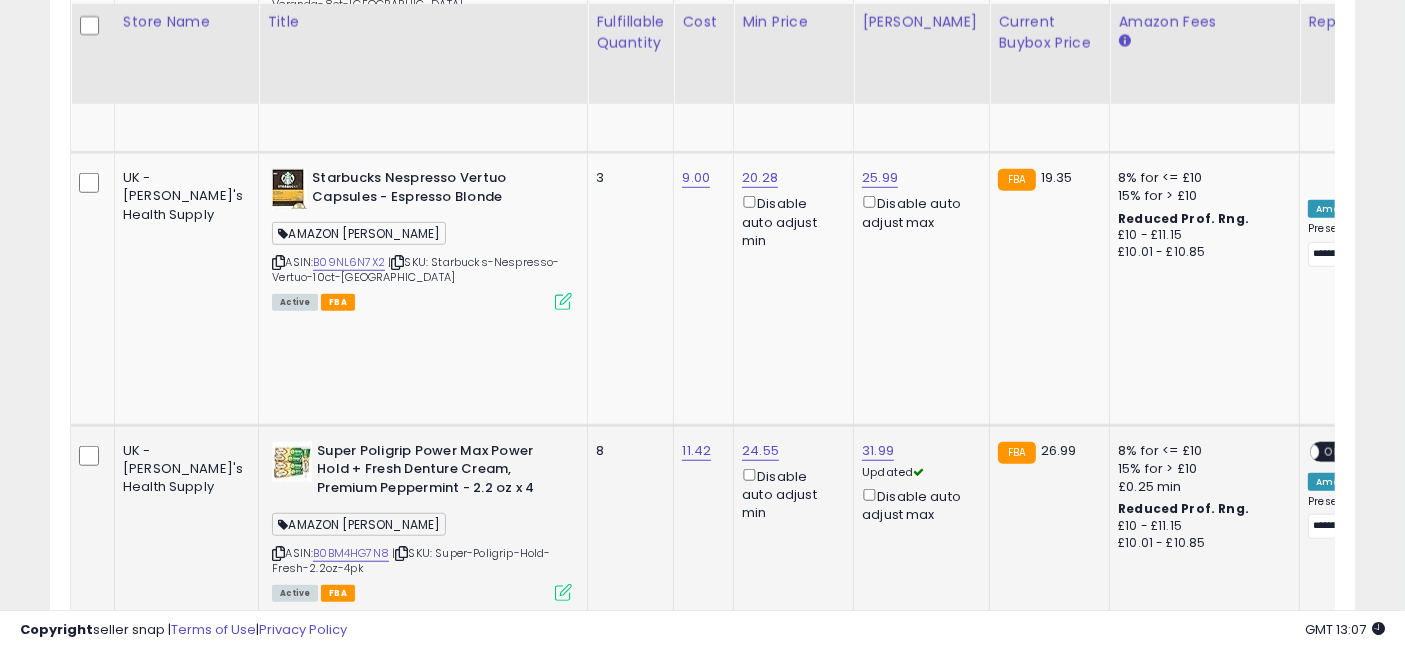 click on "ON   OFF" at bounding box center (1301, 451) 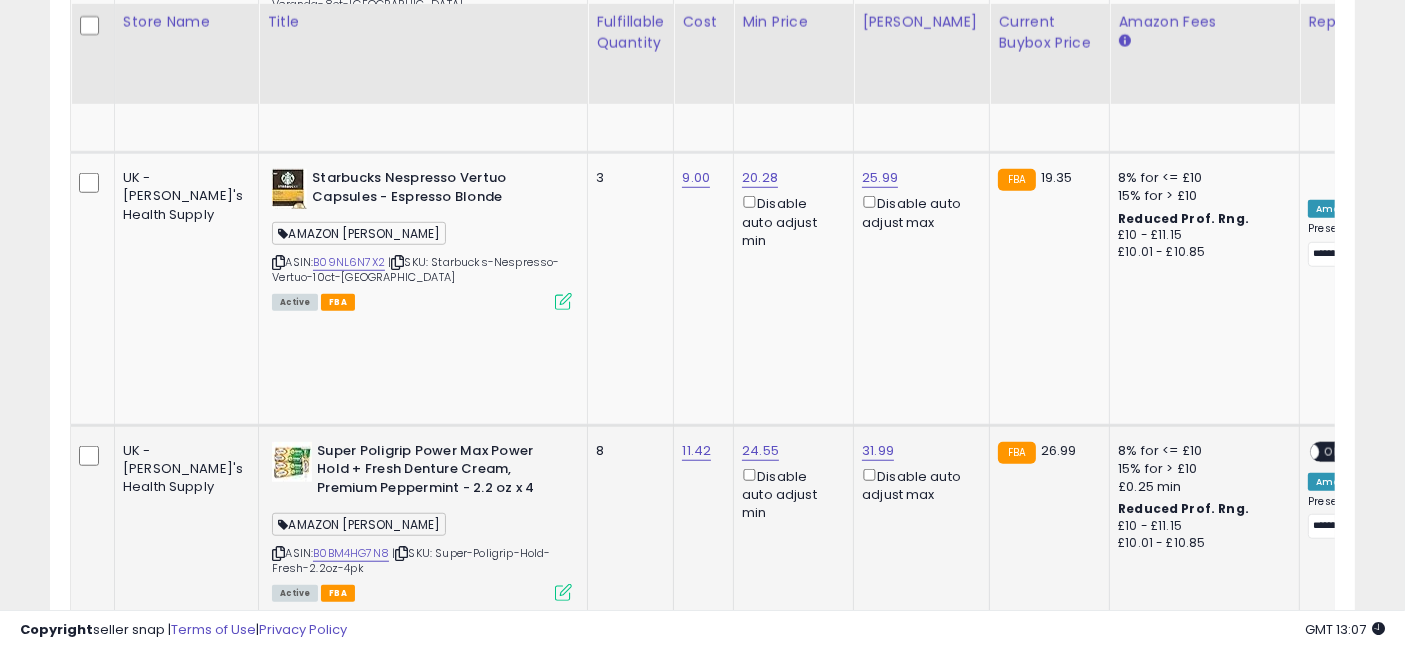 click at bounding box center (1311, 451) 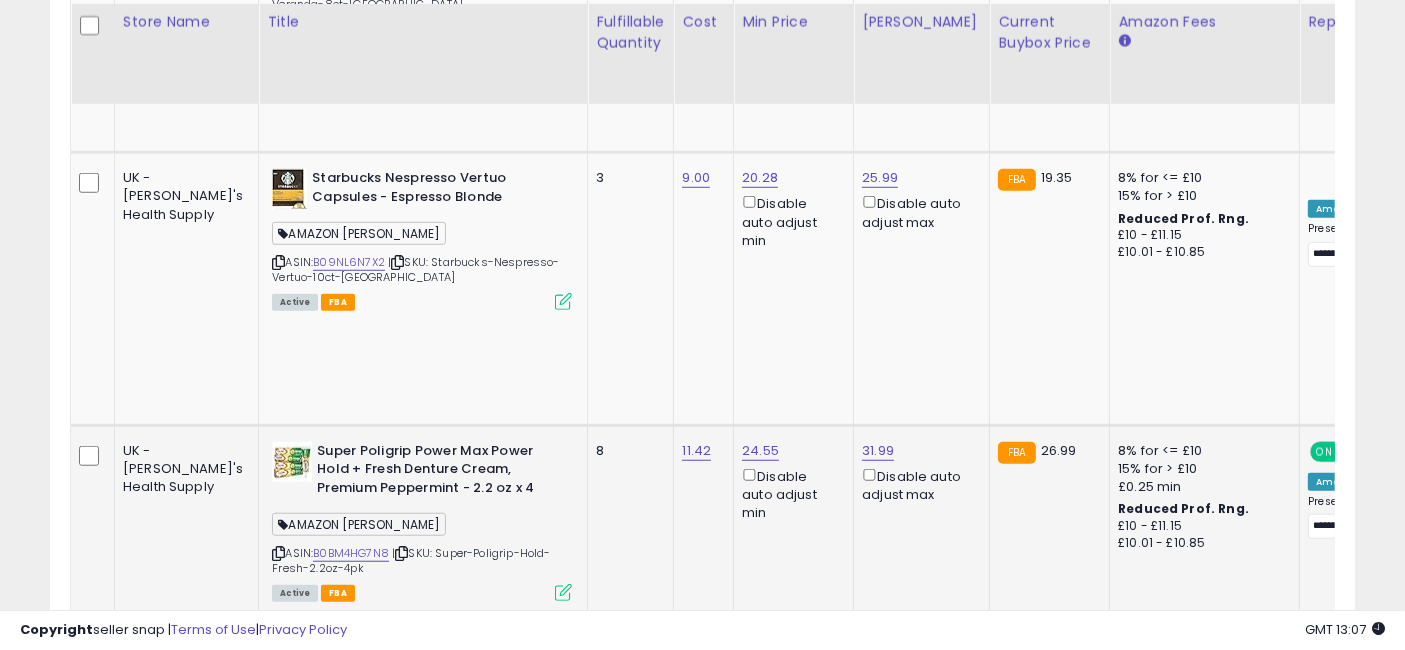 click on "24.55  Disable auto adjust min" 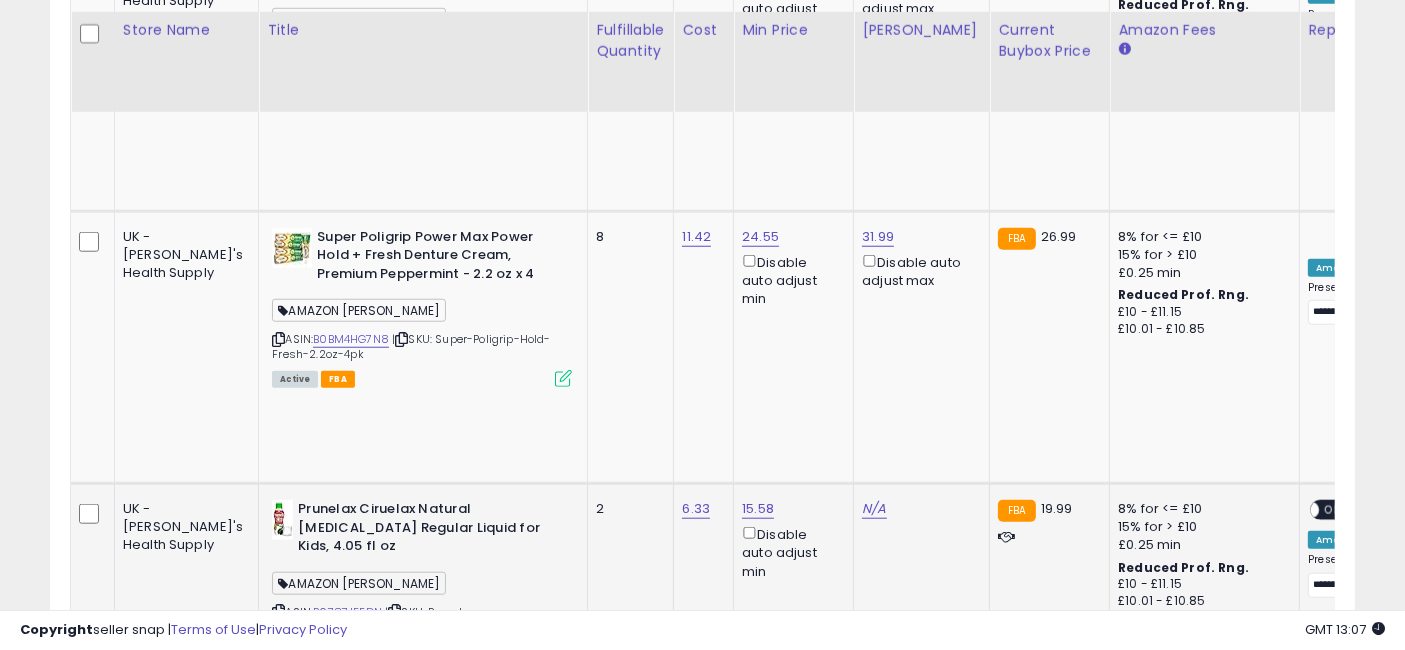 scroll, scrollTop: 1777, scrollLeft: 0, axis: vertical 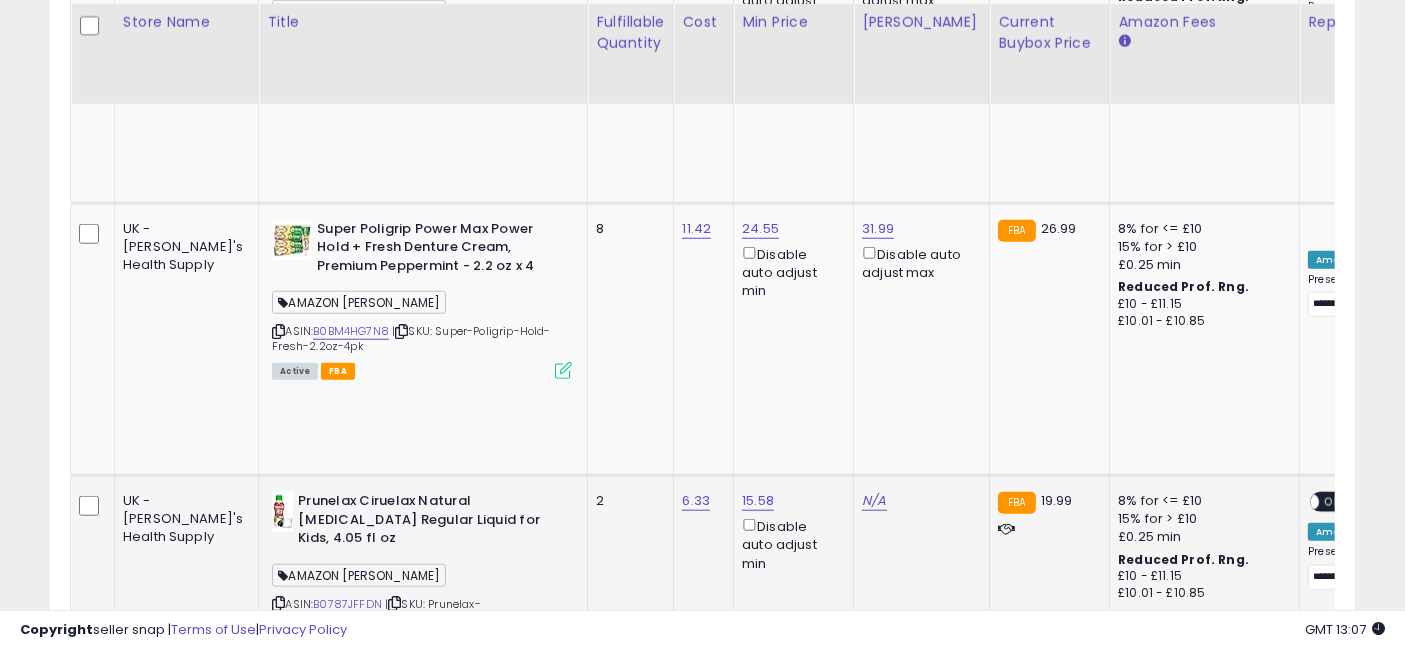 drag, startPoint x: 701, startPoint y: 260, endPoint x: 574, endPoint y: 205, distance: 138.39798 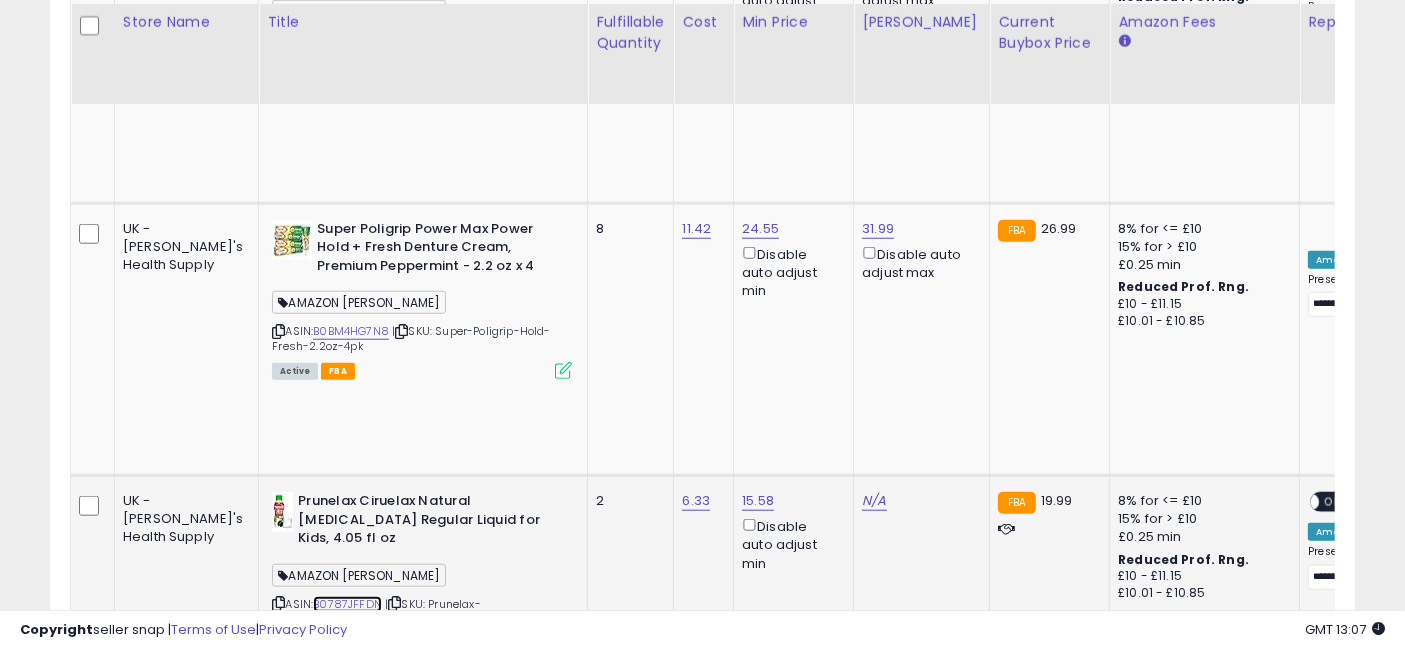 click on "B0787JFFDN" at bounding box center (347, 604) 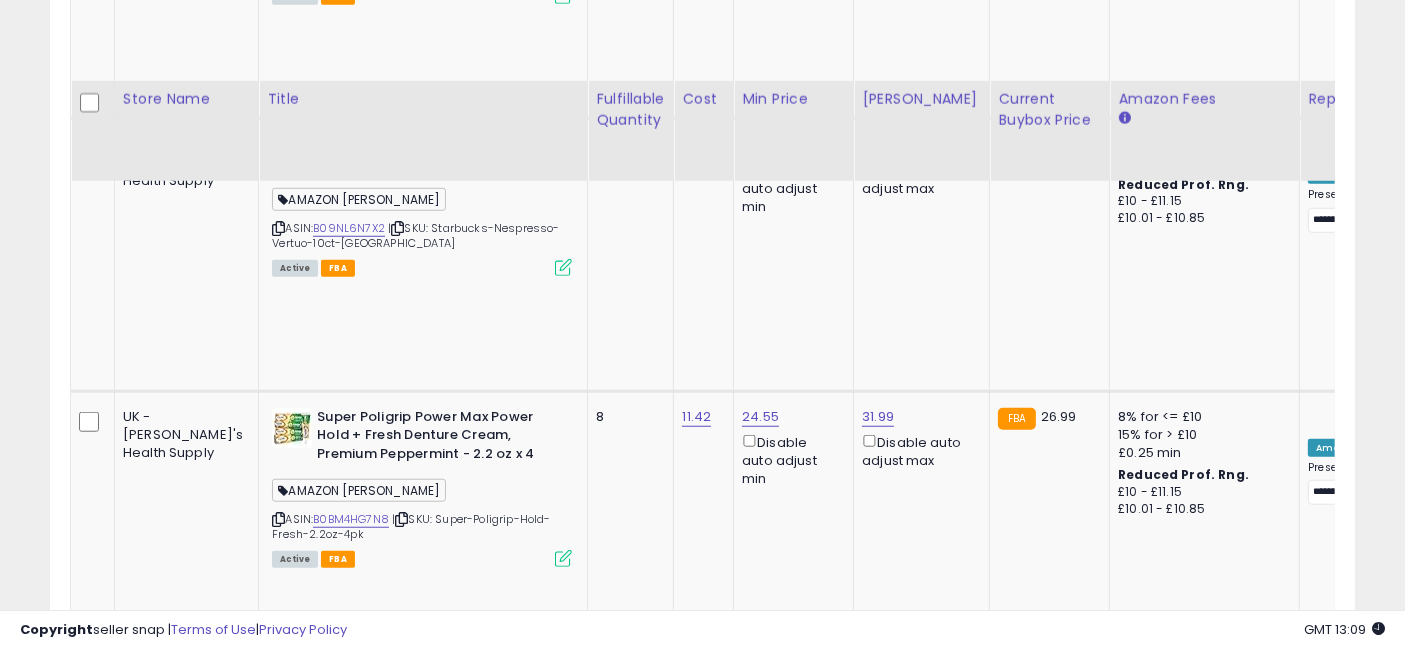 scroll, scrollTop: 1666, scrollLeft: 0, axis: vertical 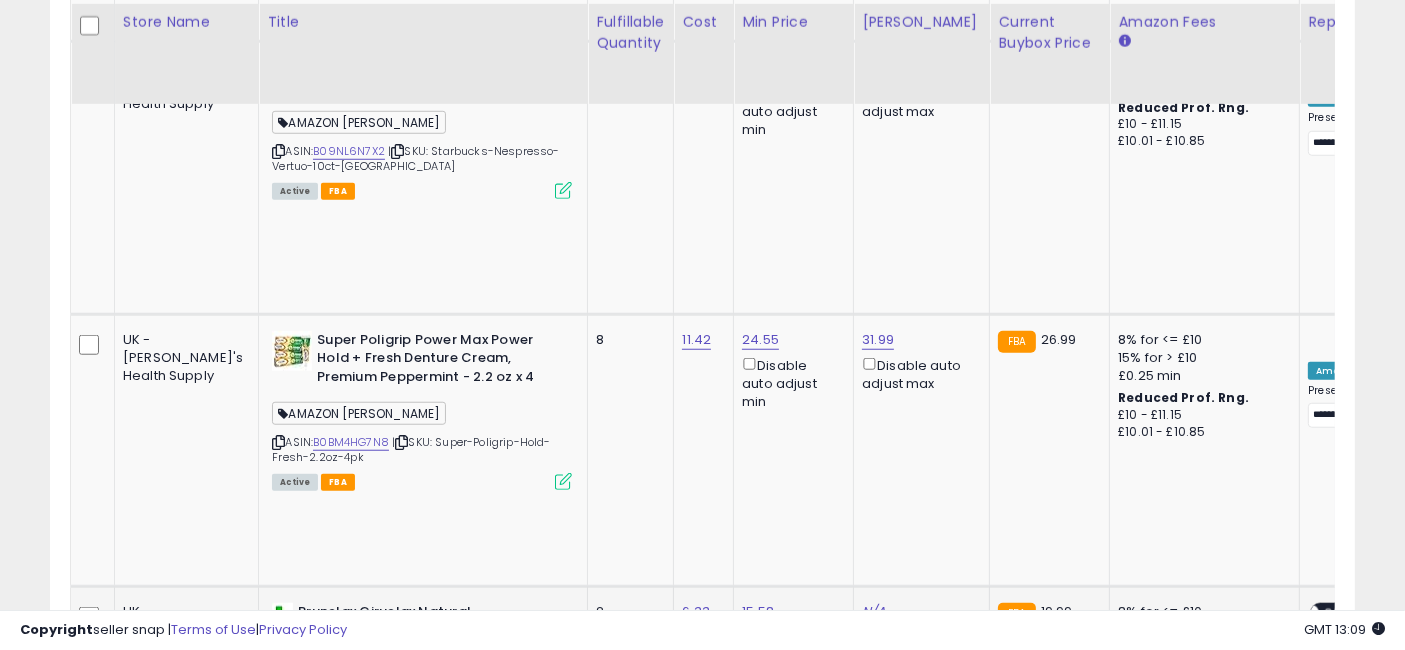 click on "B0787JFFDN" at bounding box center (347, 715) 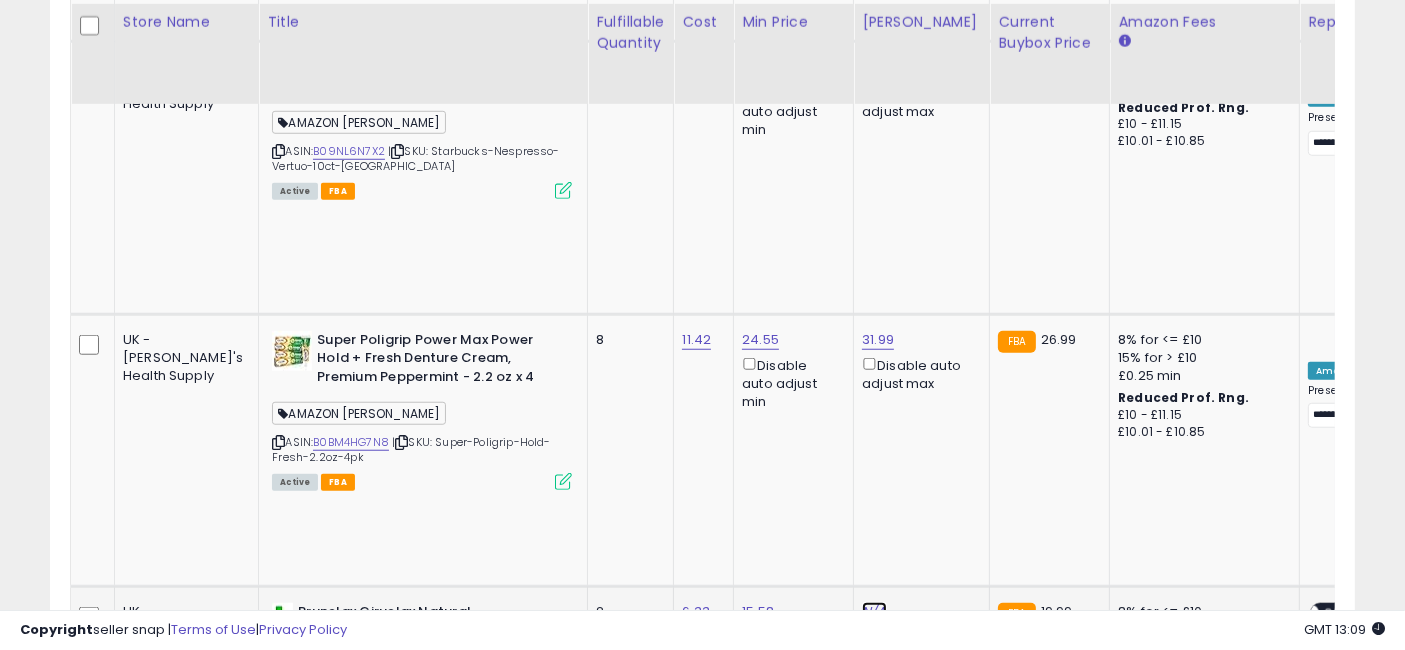 click on "N/A" at bounding box center (874, 612) 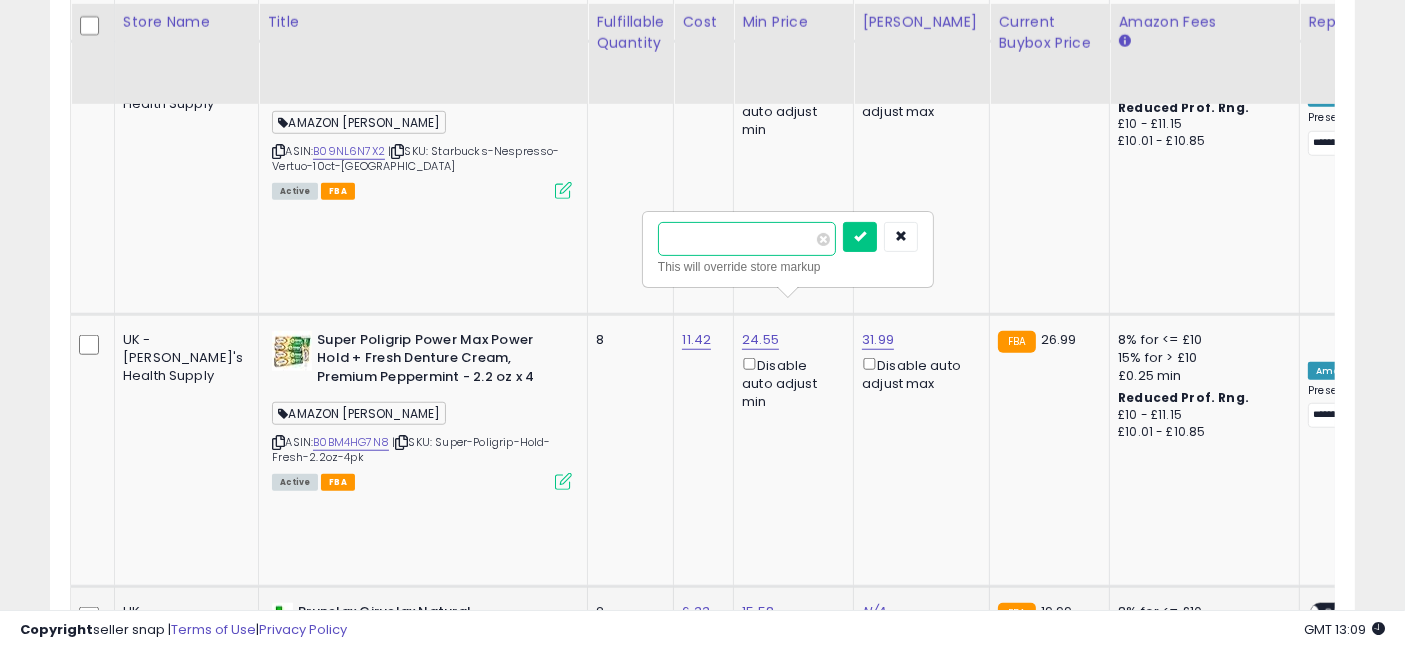 click at bounding box center [747, 239] 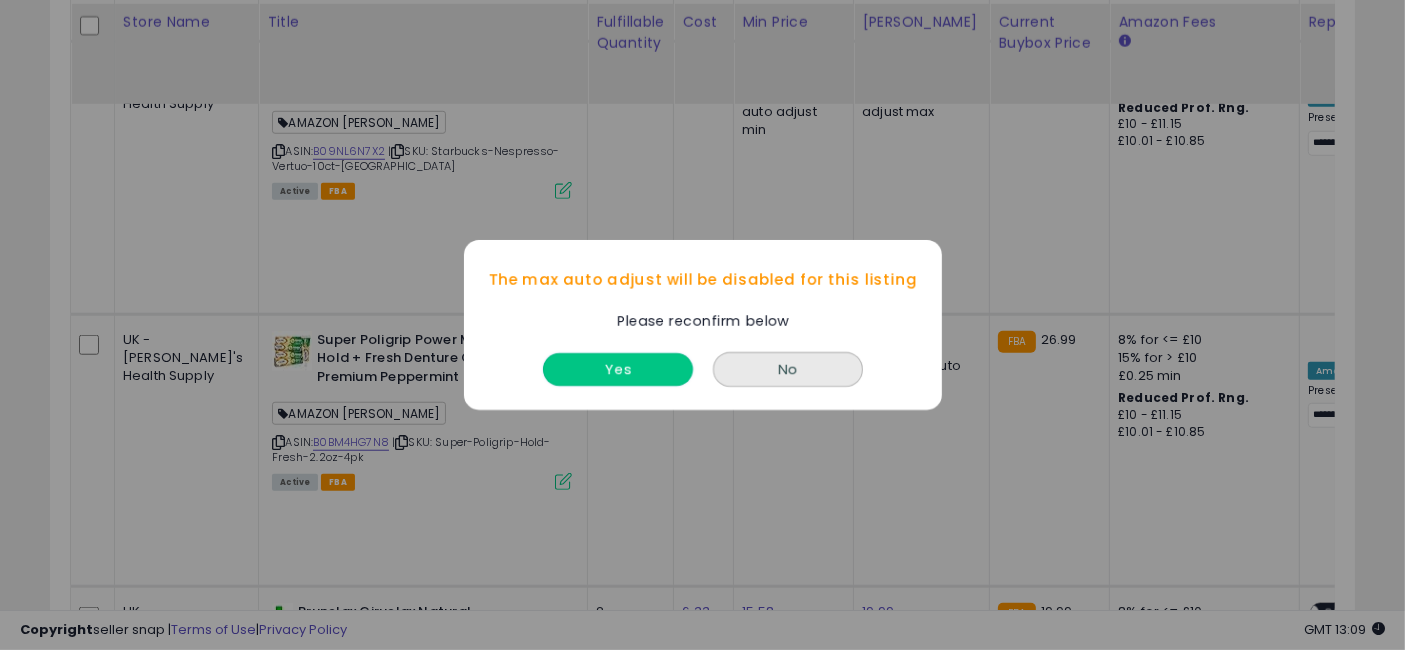 click on "Yes" at bounding box center (618, 369) 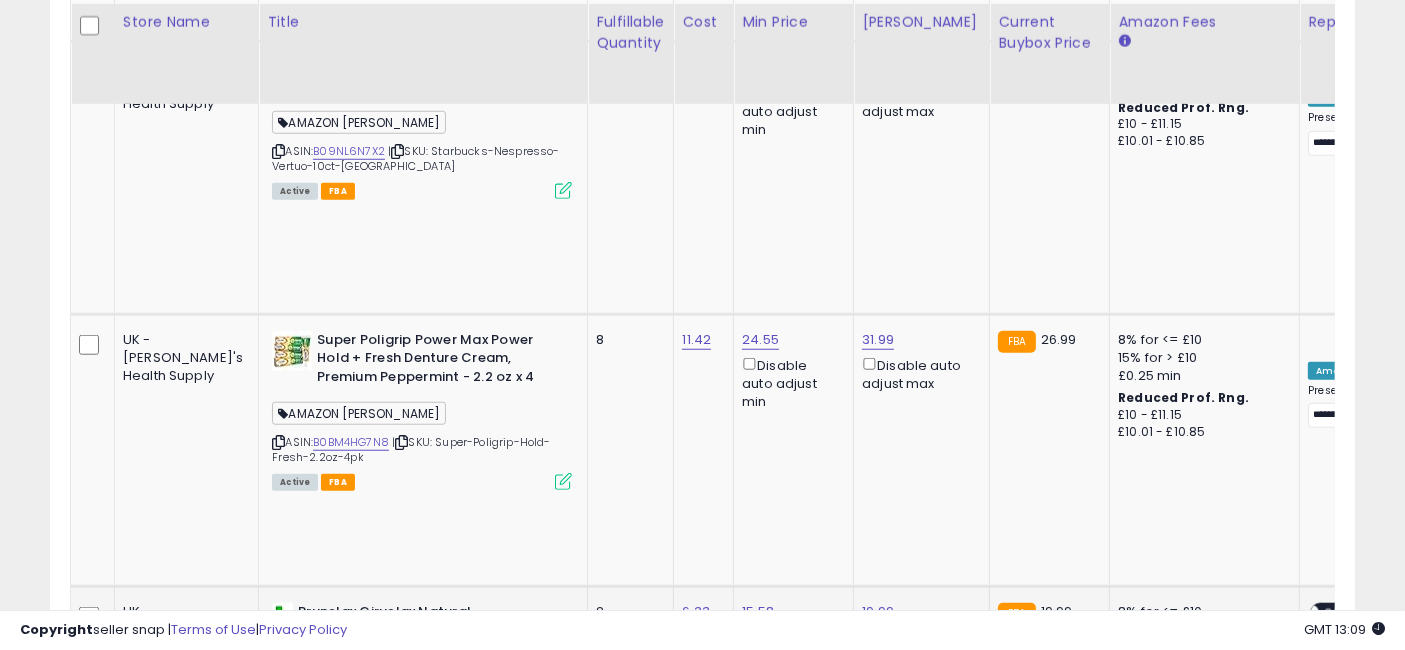 click on "OFF" at bounding box center (1336, 613) 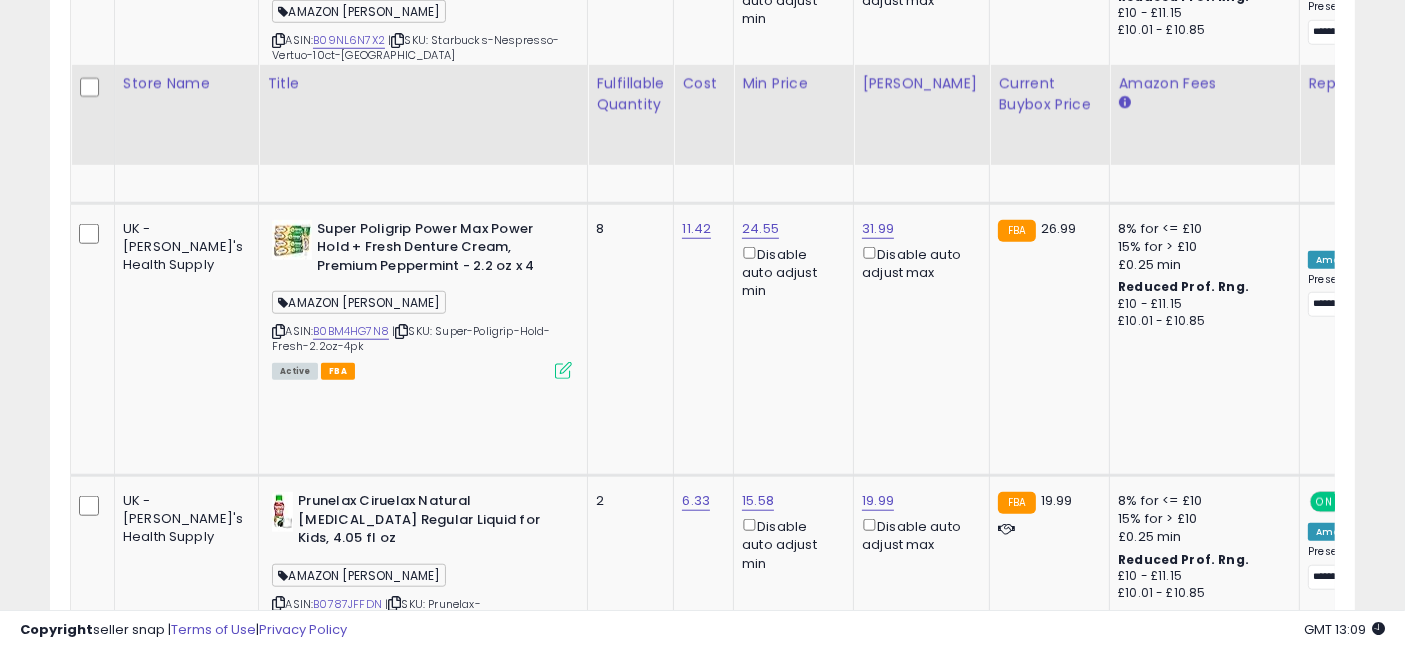 scroll, scrollTop: 1888, scrollLeft: 0, axis: vertical 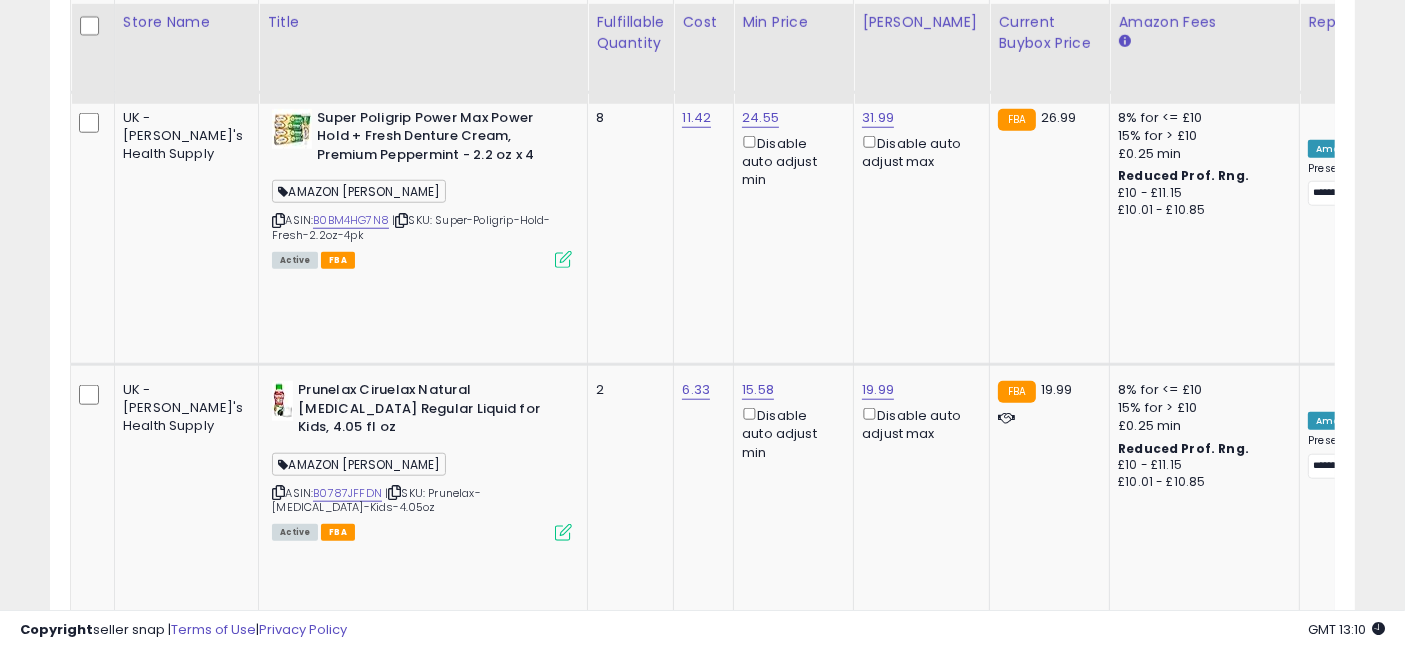 click on "B00B2BDUI0" at bounding box center (348, 747) 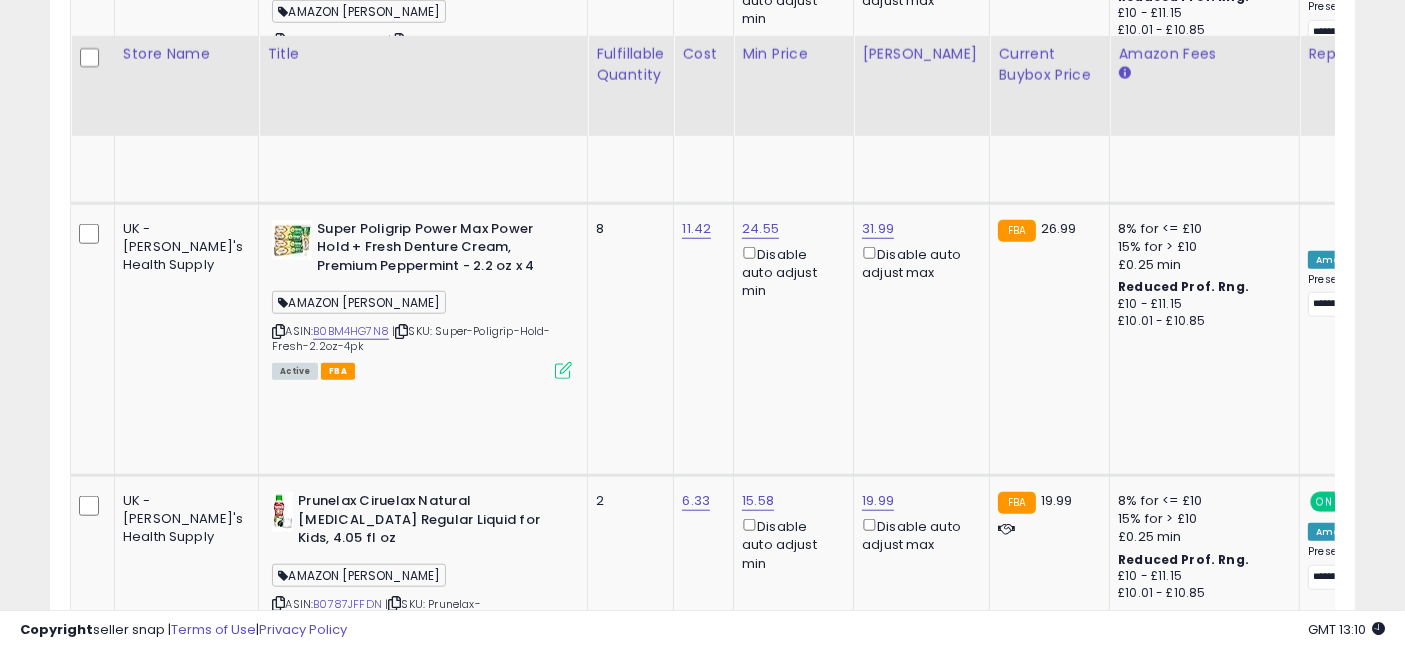 scroll, scrollTop: 1888, scrollLeft: 0, axis: vertical 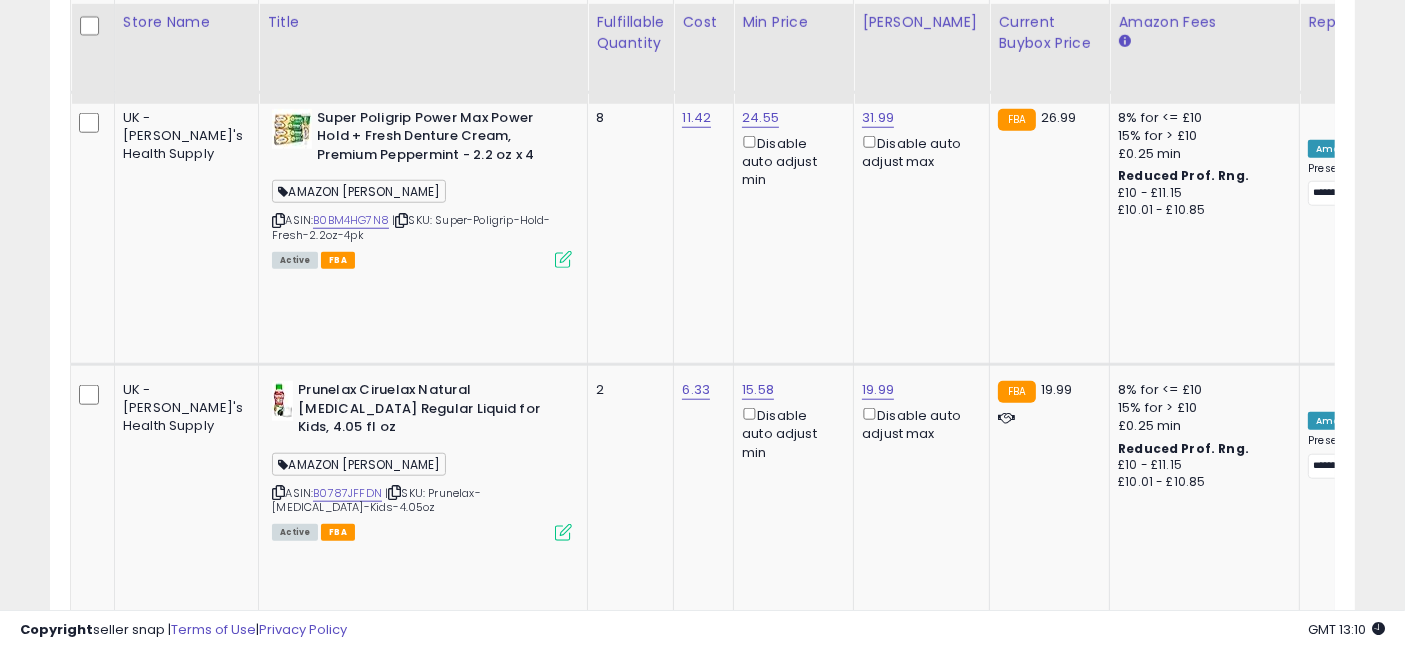 click on "B00B2BDUI0" at bounding box center (348, 747) 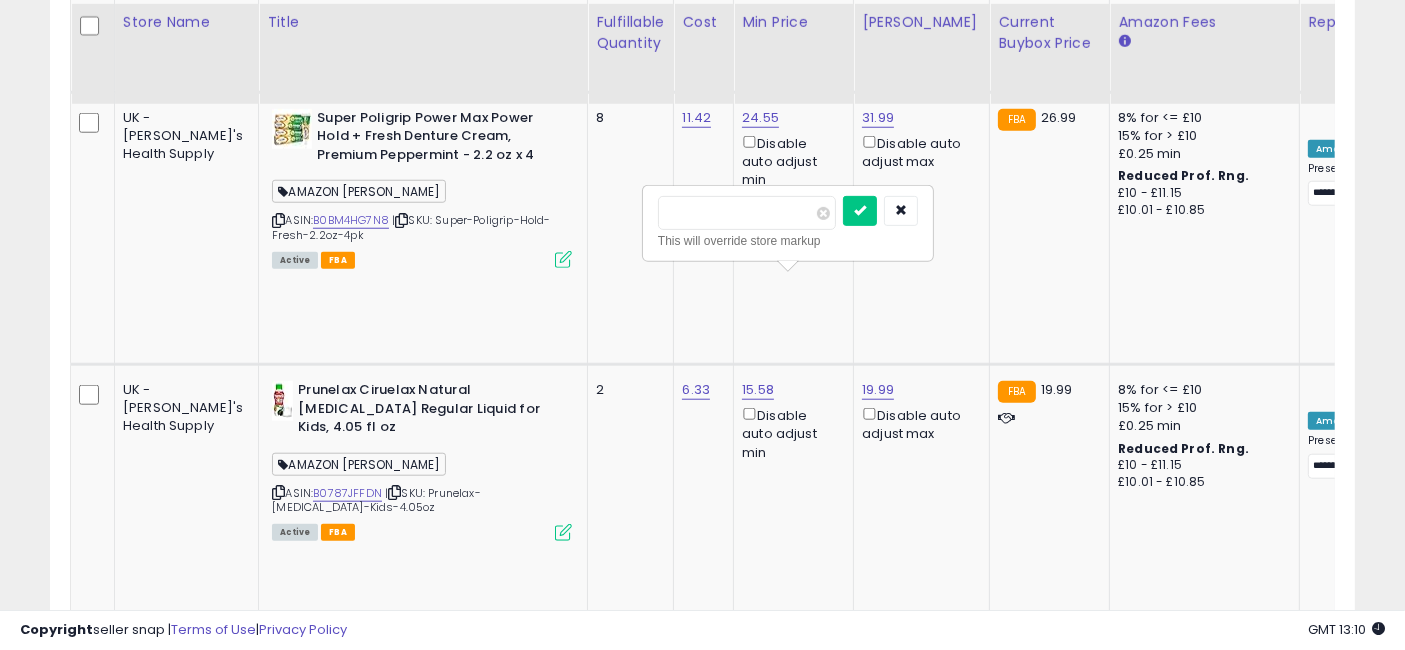 click at bounding box center [747, 213] 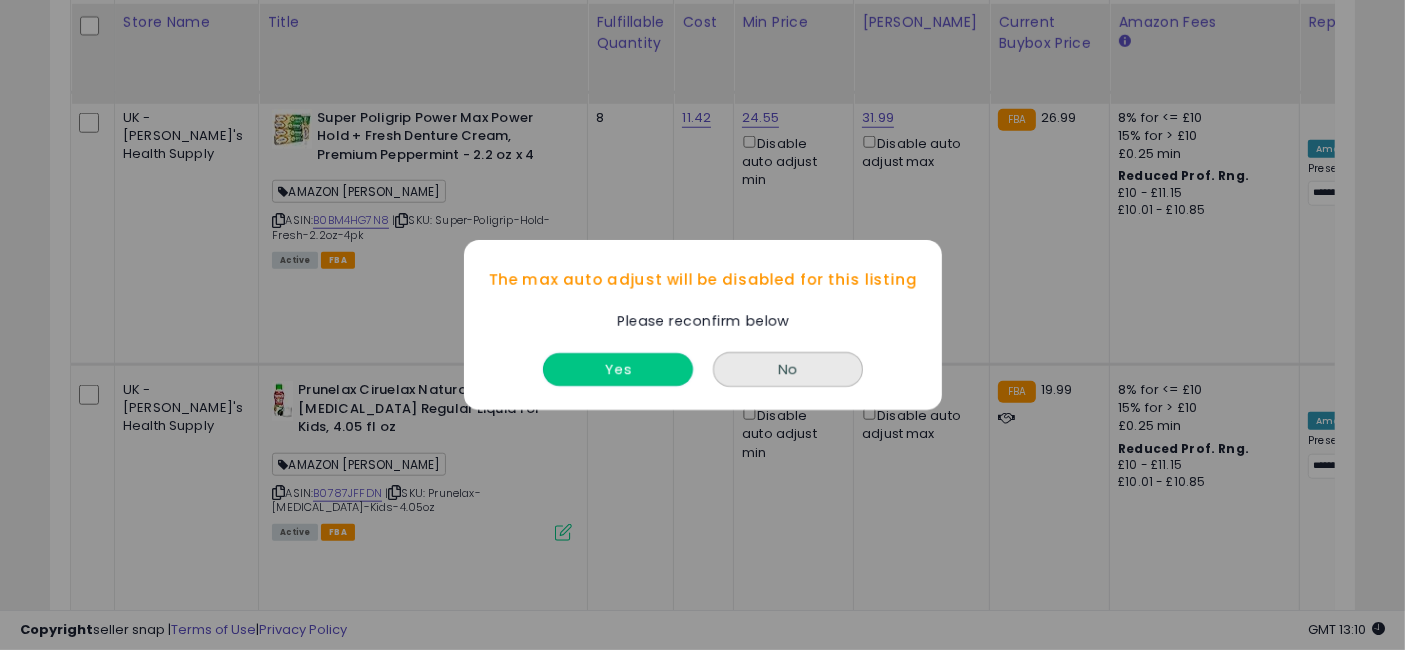 click on "Yes" at bounding box center (618, 369) 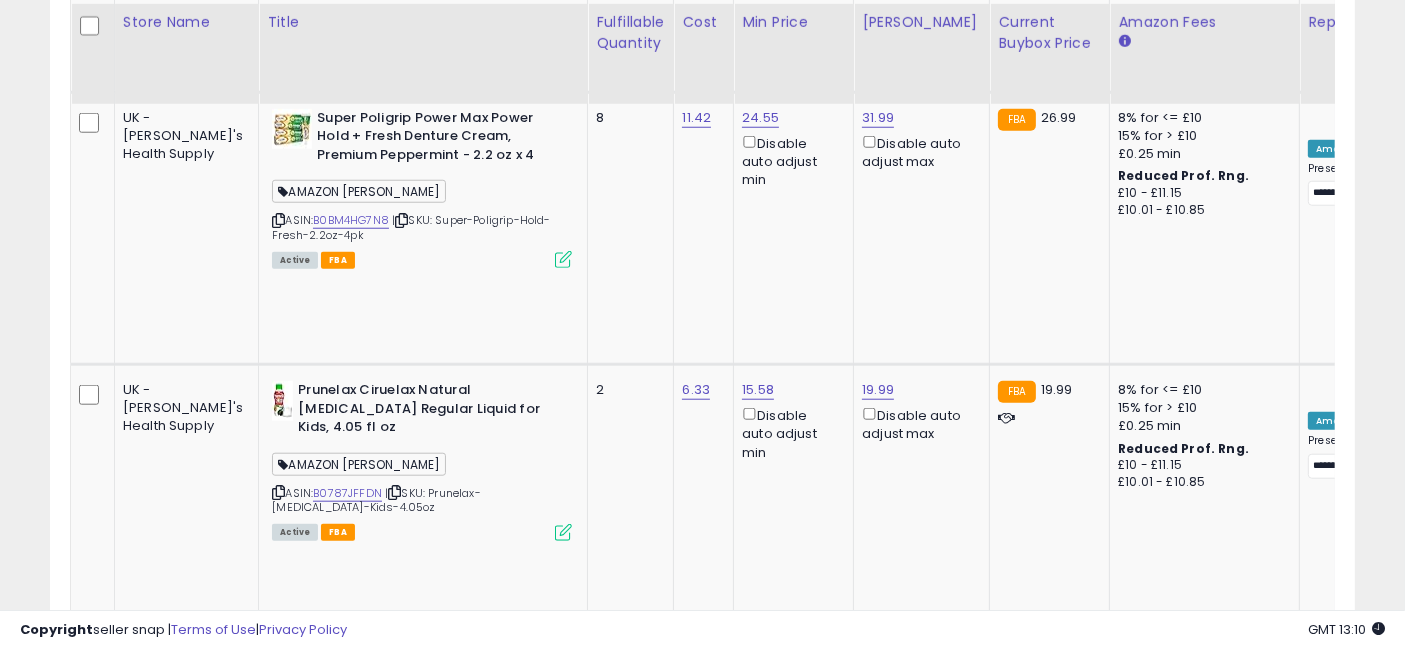 click on "OFF" at bounding box center (1336, 663) 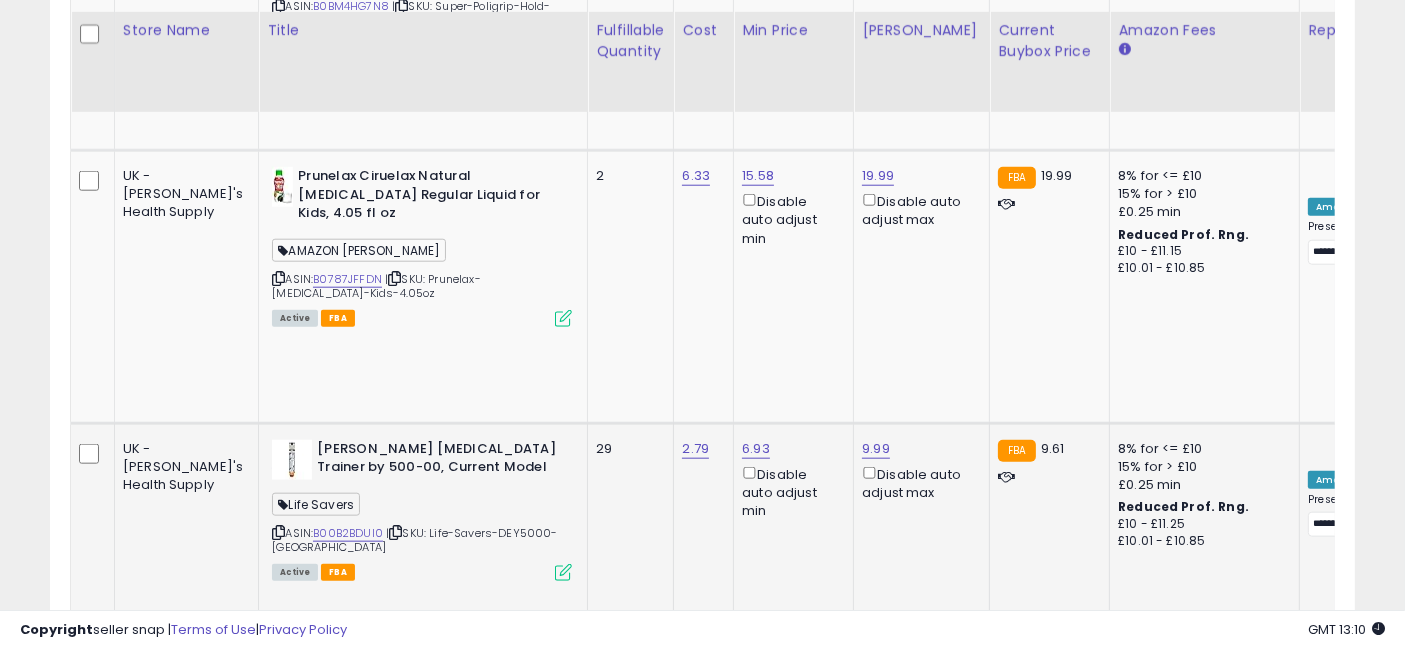 scroll, scrollTop: 2111, scrollLeft: 0, axis: vertical 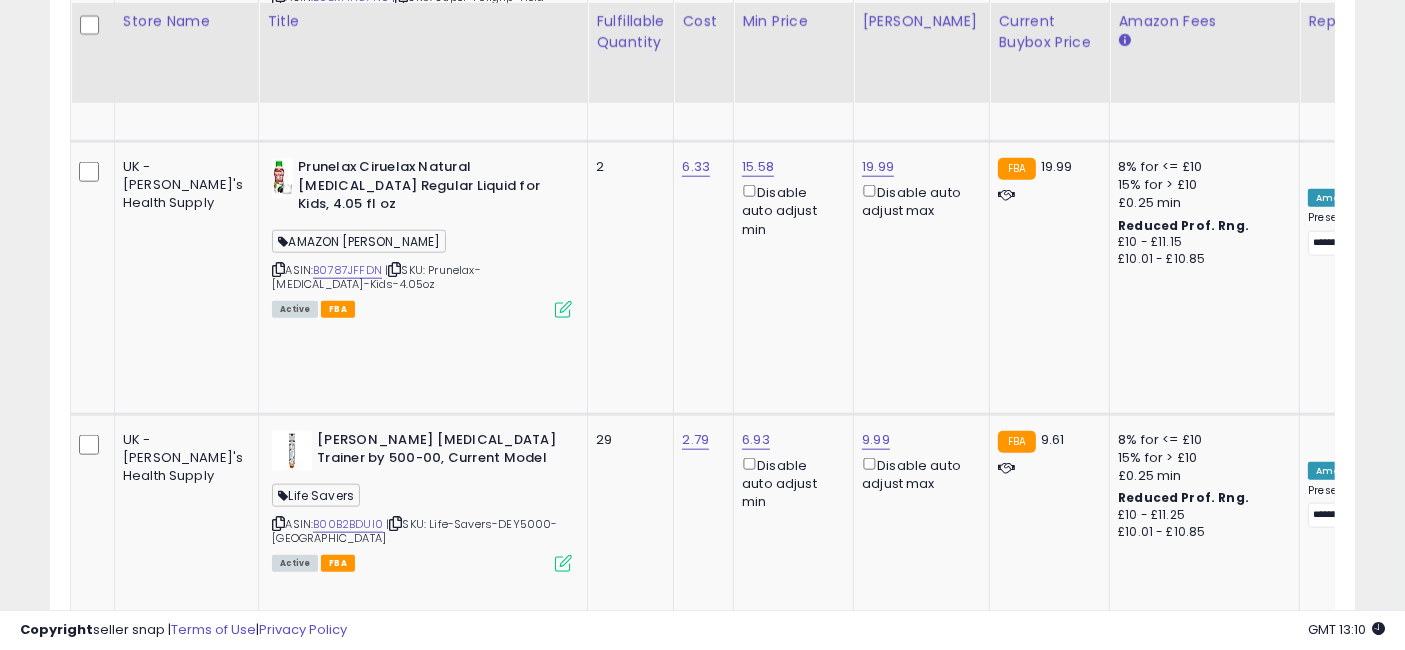 click on "B0CR5HJCLS" at bounding box center [348, 796] 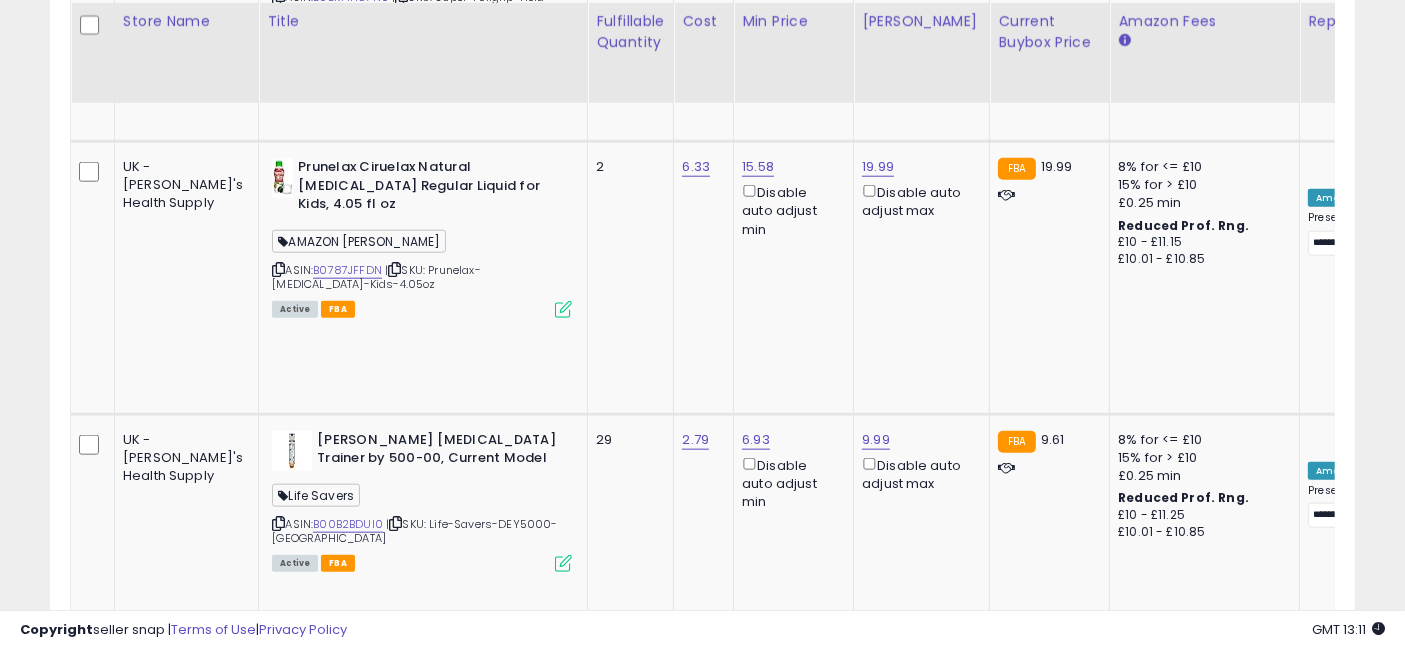 click on "N/A" at bounding box center [874, 712] 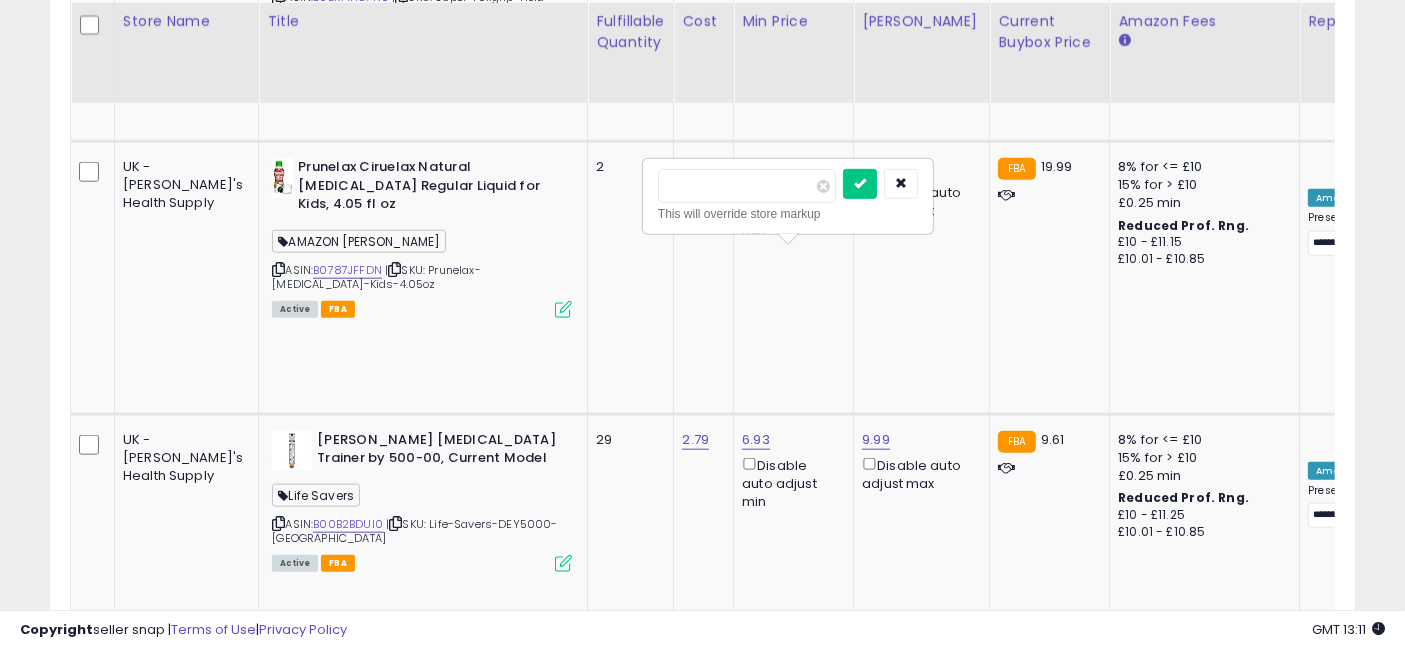 click at bounding box center [747, 186] 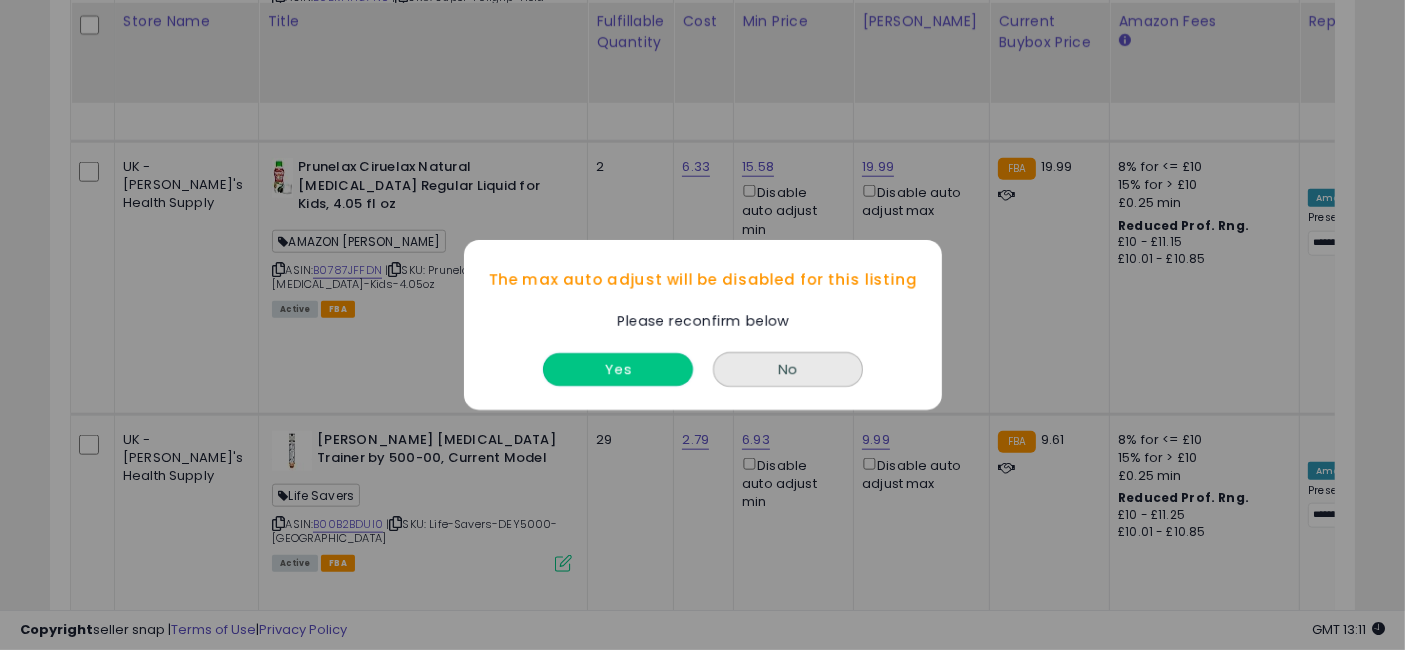 click on "Yes" at bounding box center [618, 369] 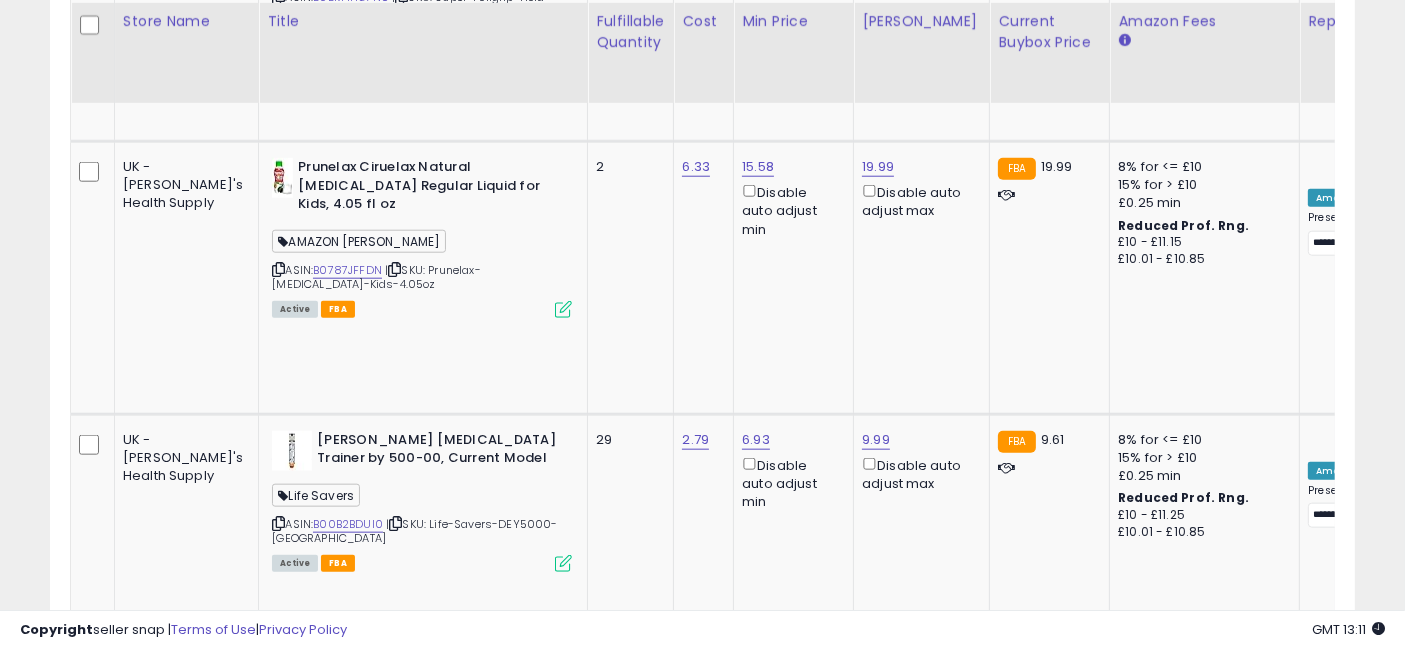 click on "OFF" at bounding box center [1336, 713] 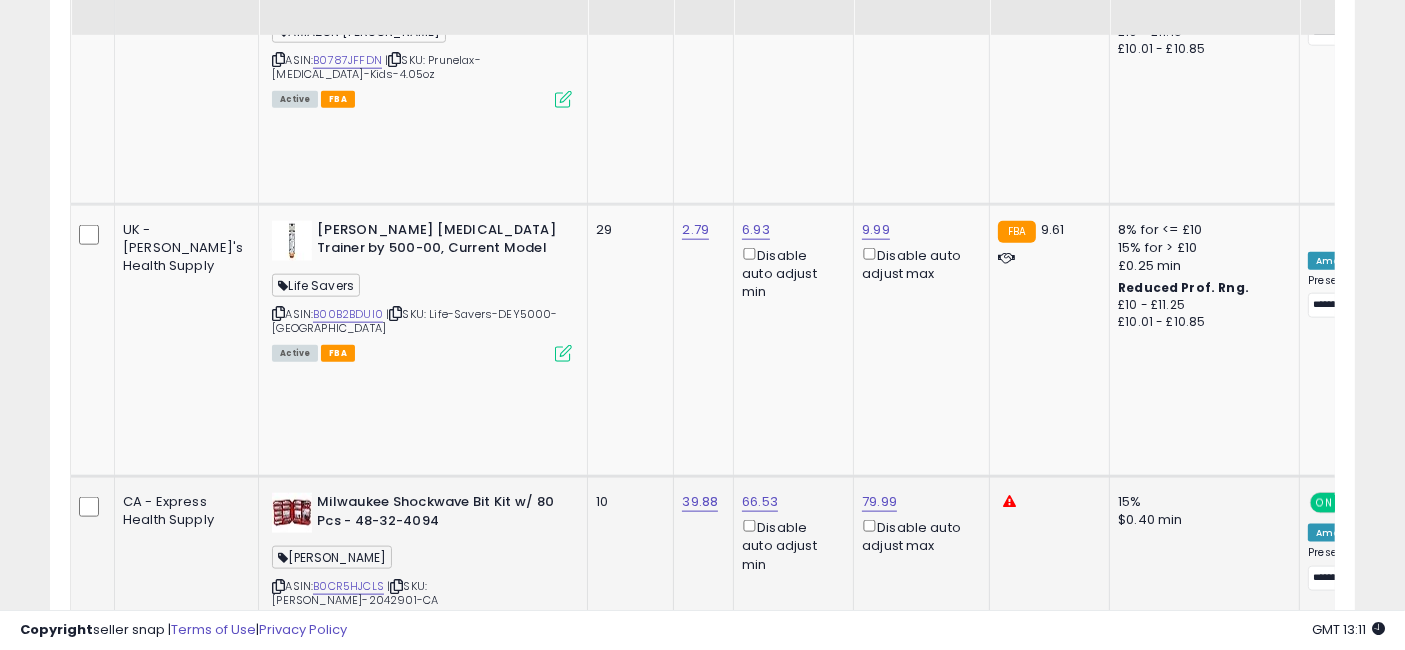 scroll, scrollTop: 2333, scrollLeft: 0, axis: vertical 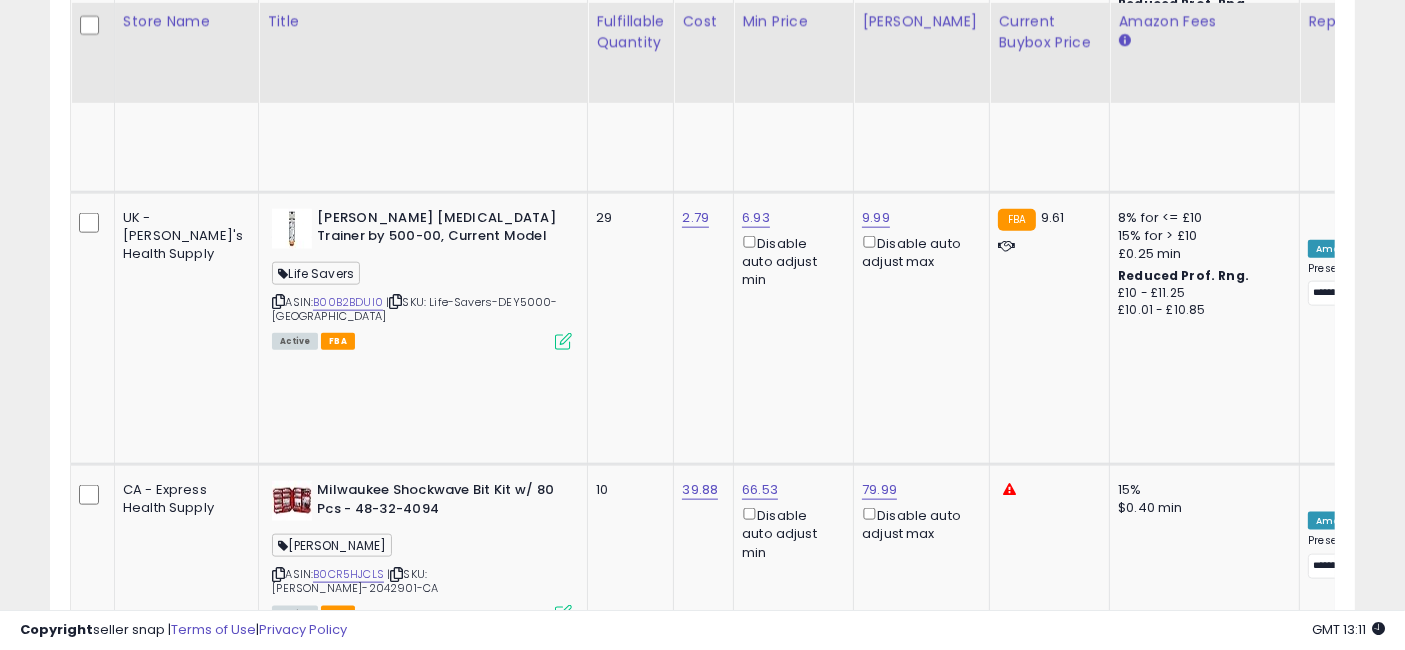 click on "B0021WZJD8" at bounding box center [349, 865] 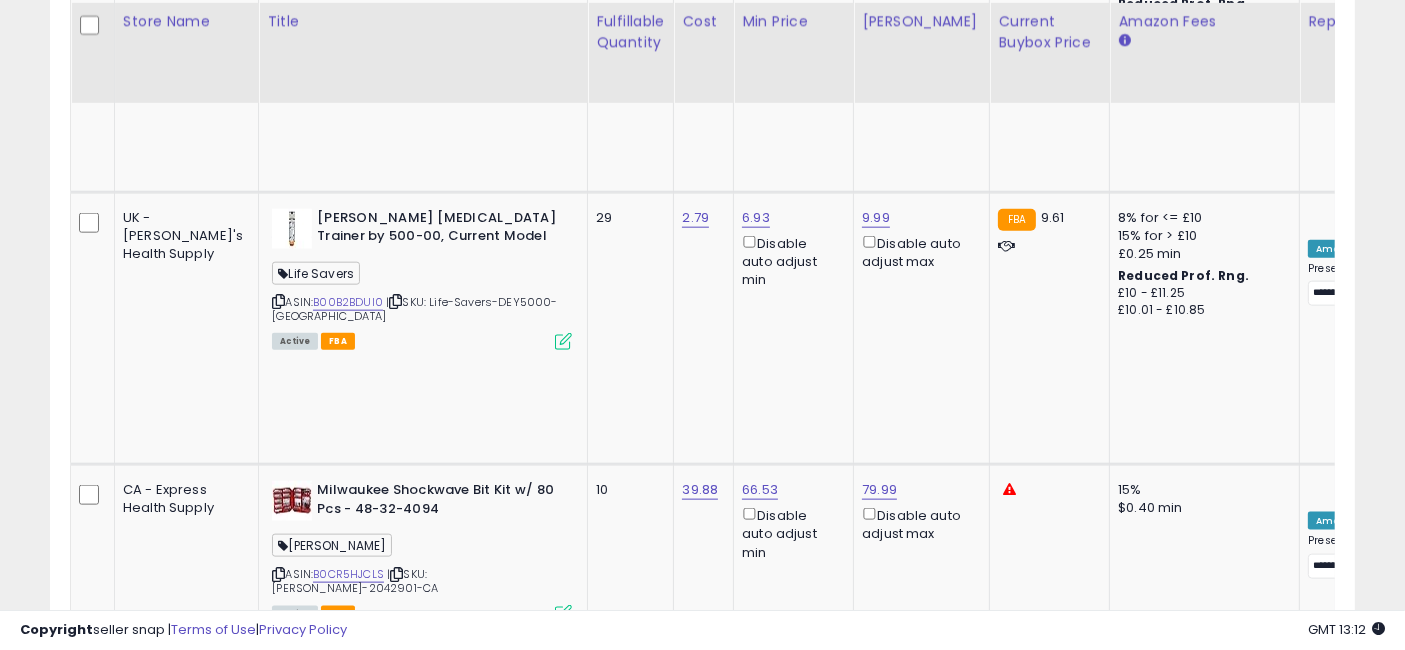 click on "N/A" at bounding box center [874, 762] 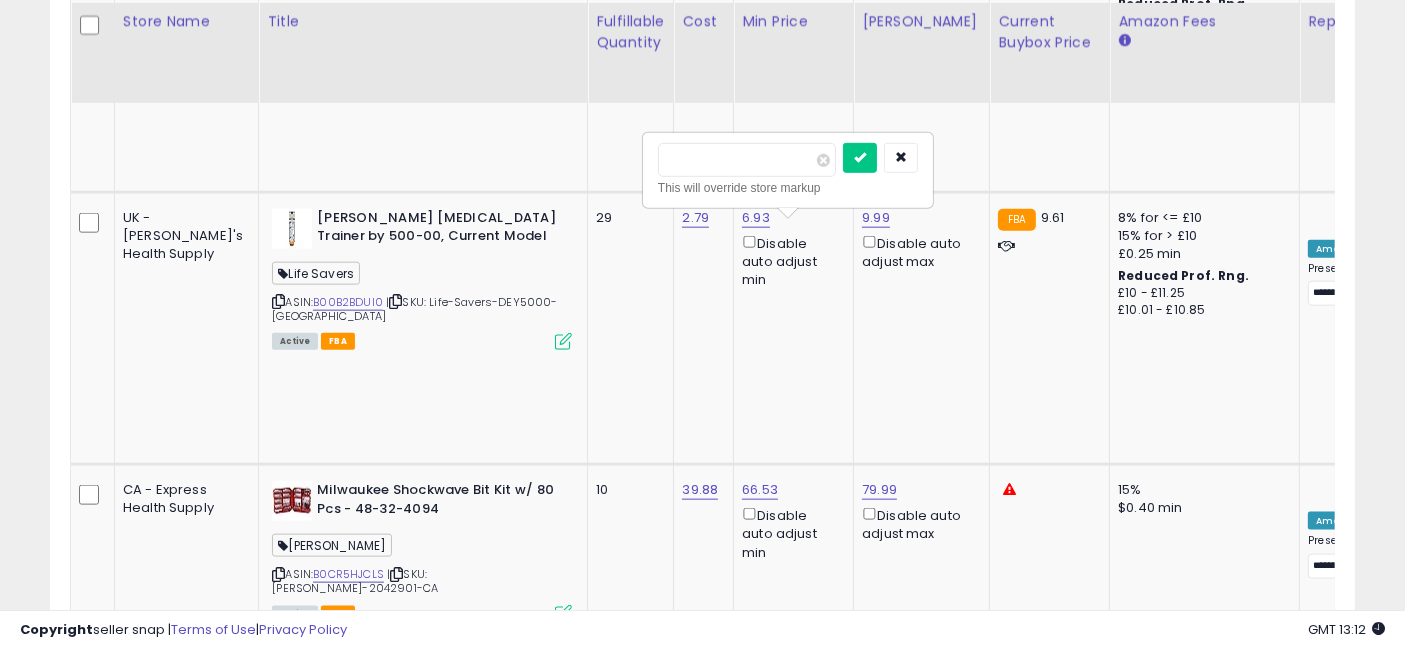 click at bounding box center [747, 160] 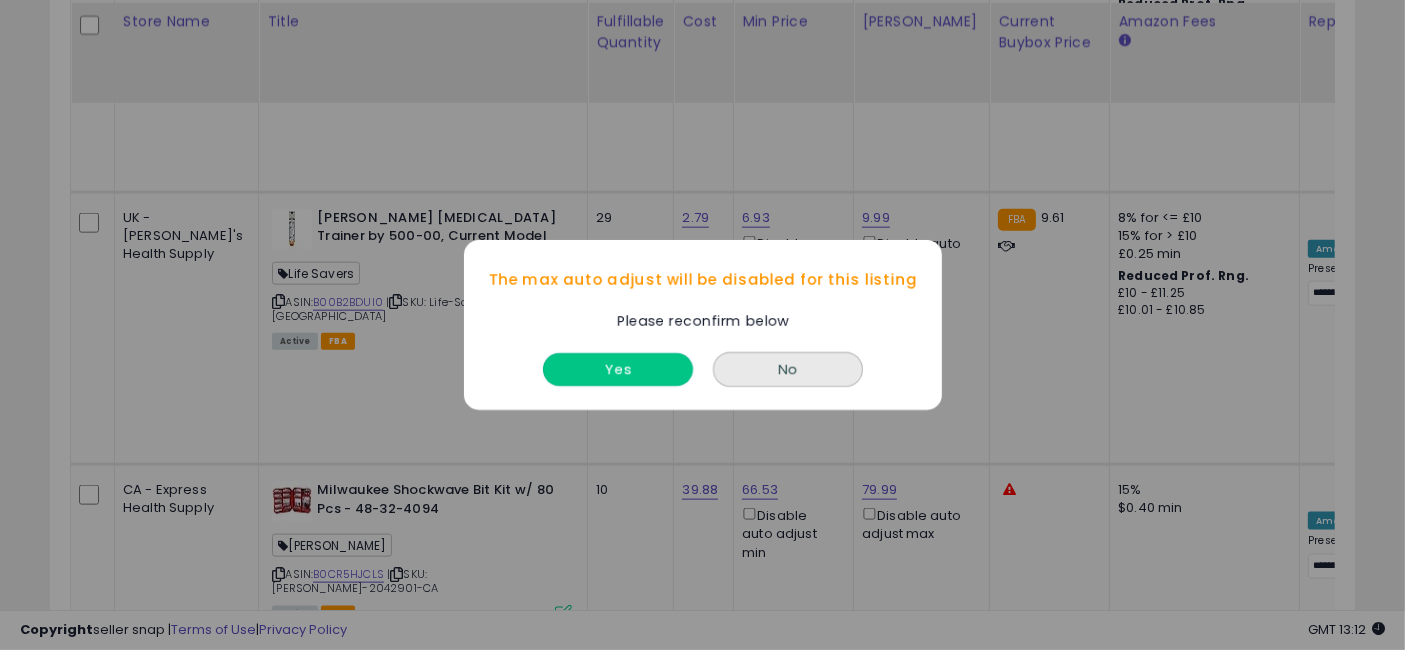 click on "Yes" at bounding box center [618, 369] 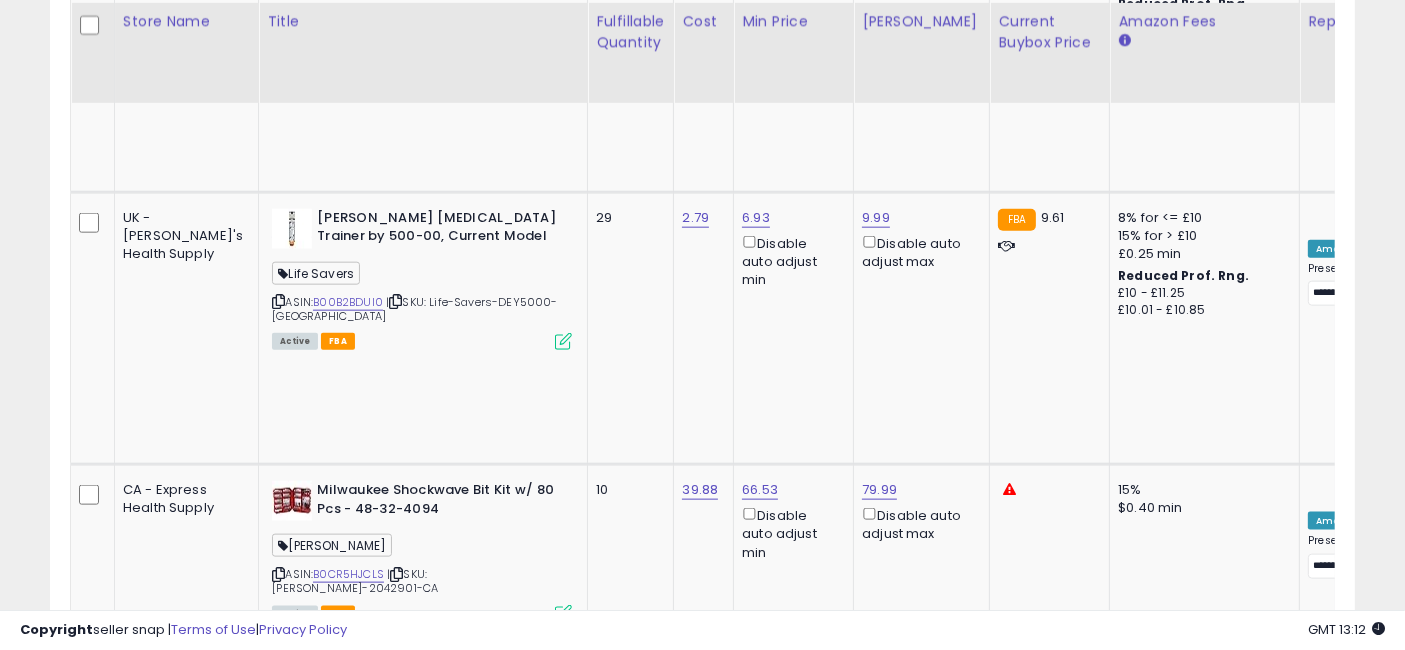 click on "19.99" at bounding box center [880, -1145] 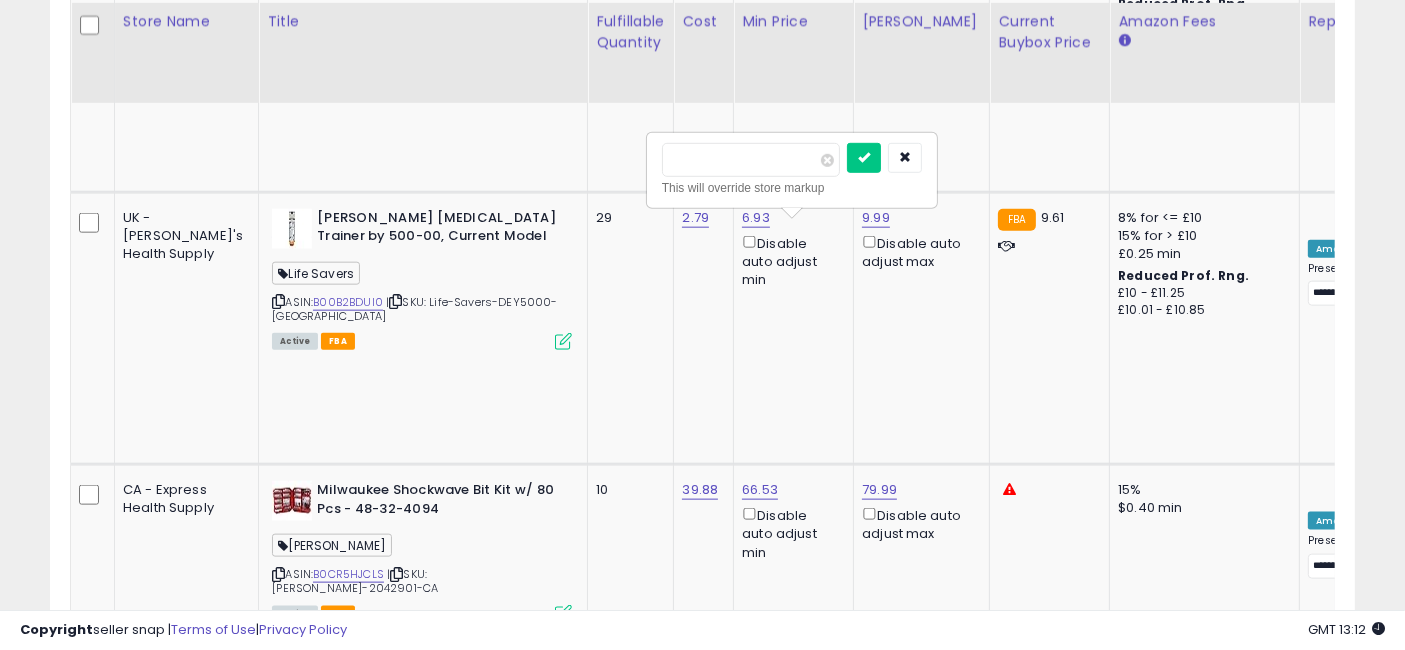click on "*****" at bounding box center (751, 160) 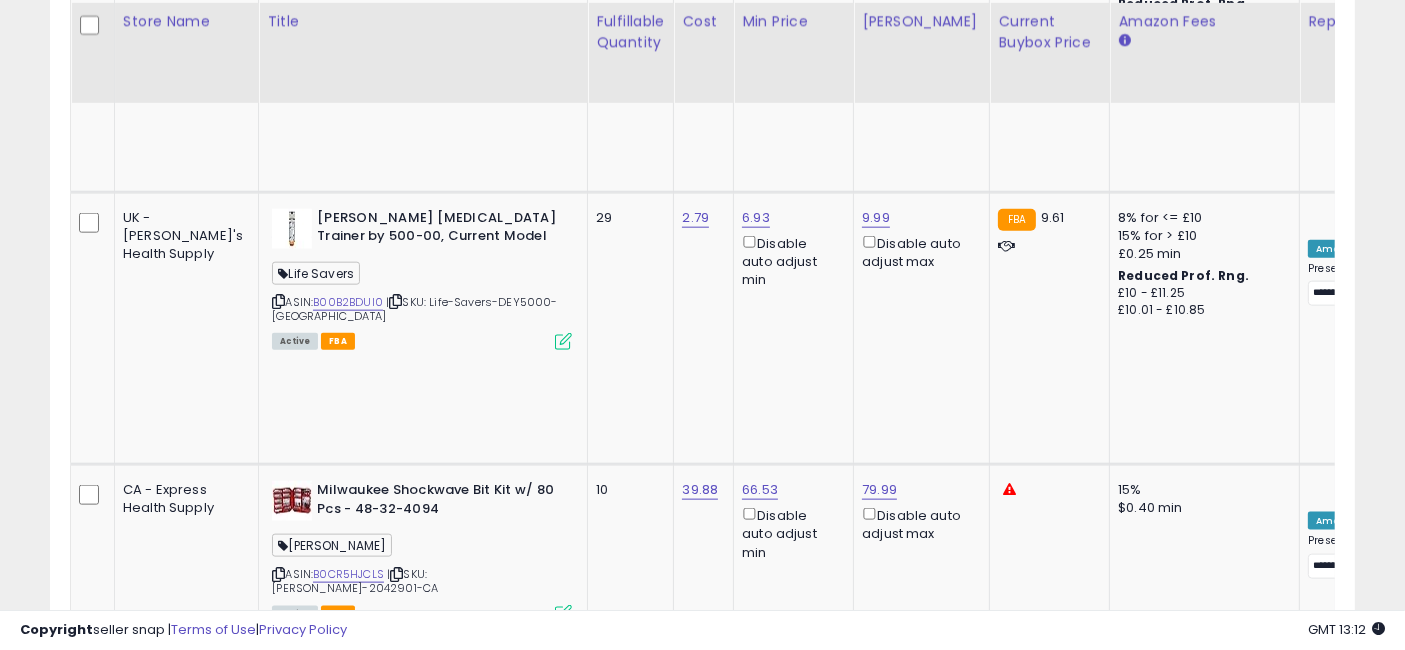 click on "OFF" at bounding box center (1336, 763) 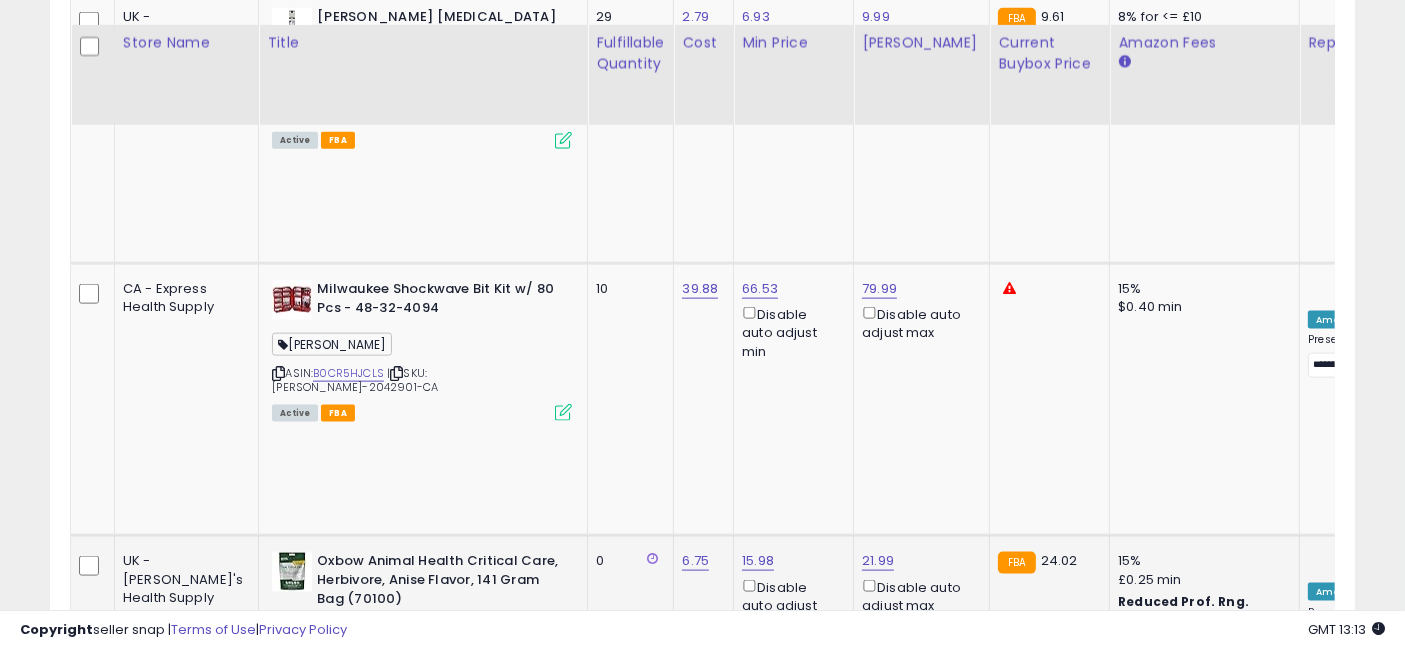 scroll, scrollTop: 2555, scrollLeft: 0, axis: vertical 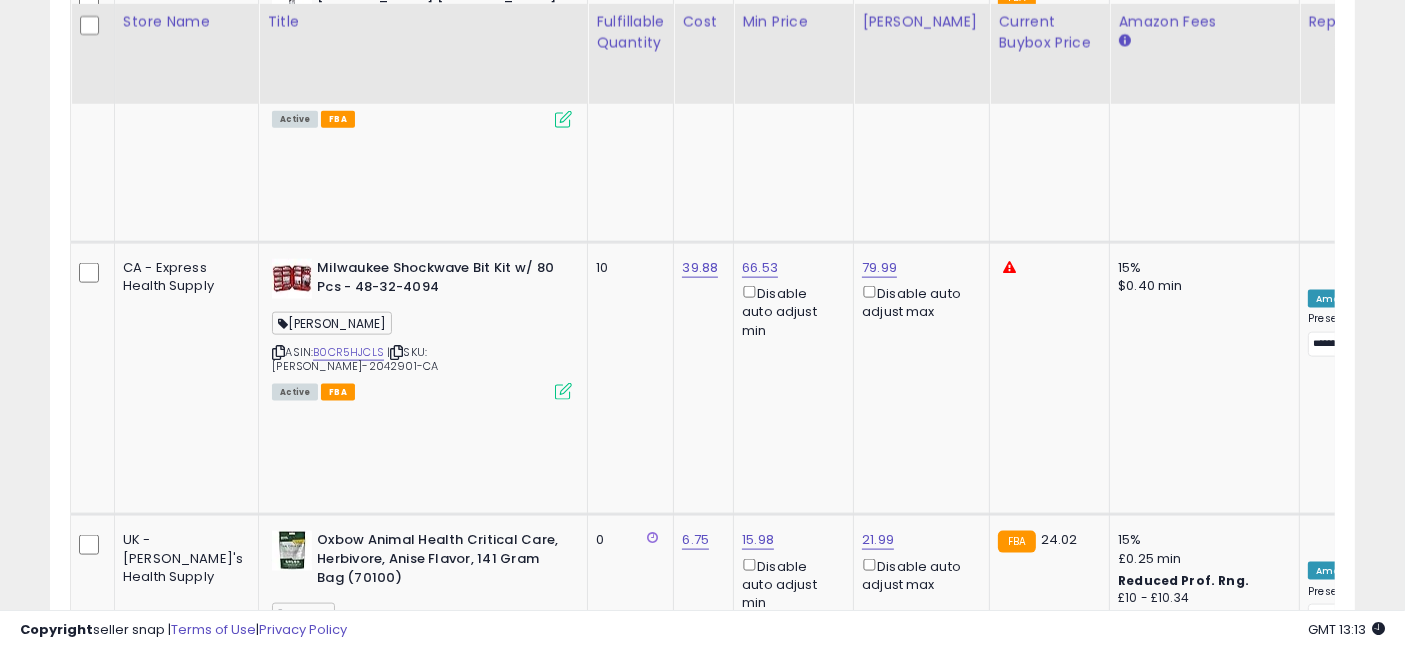 click on "B01N6GADQV" at bounding box center [349, 916] 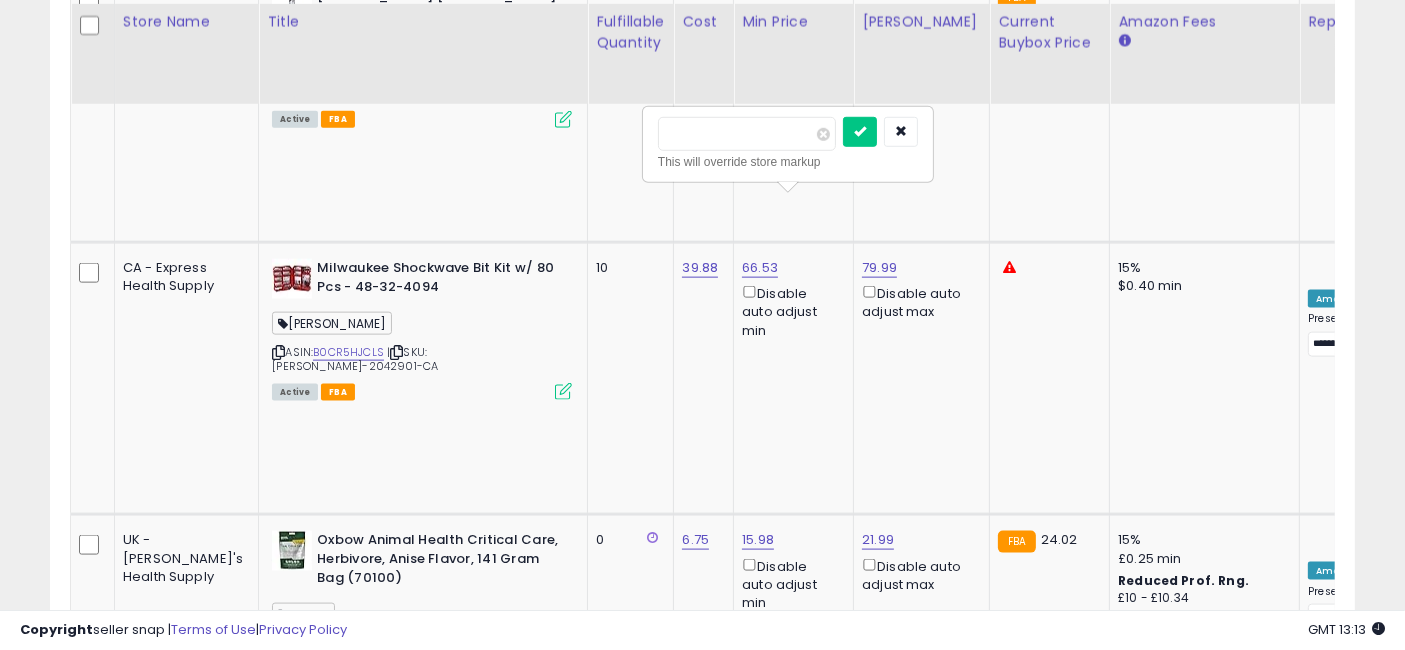 click at bounding box center (747, 134) 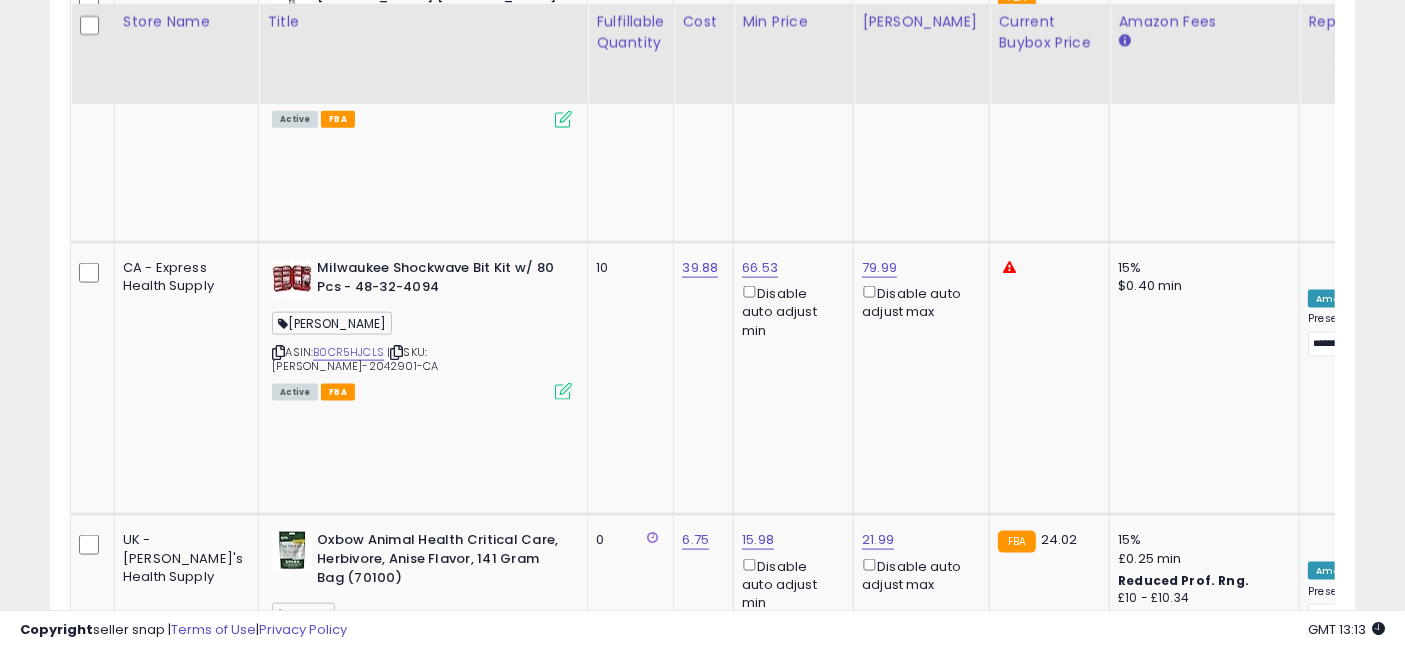 click on "OFF" at bounding box center (1336, 813) 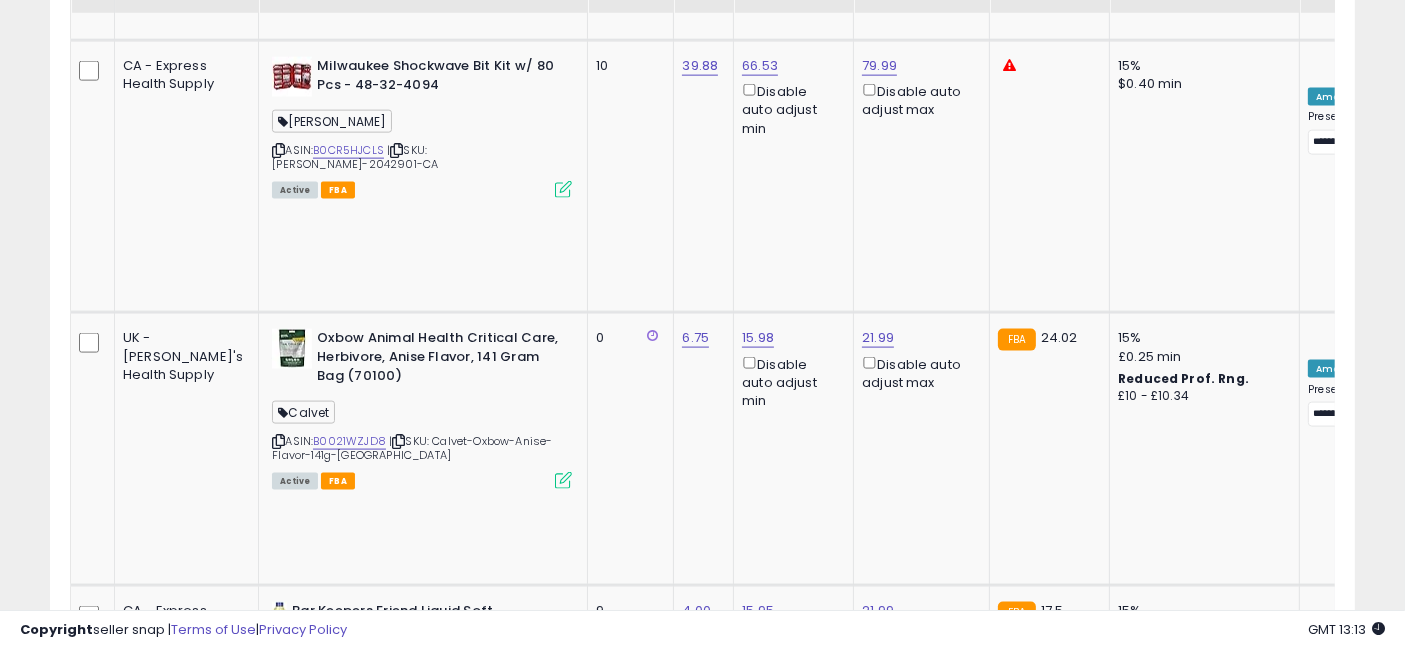 scroll, scrollTop: 2777, scrollLeft: 0, axis: vertical 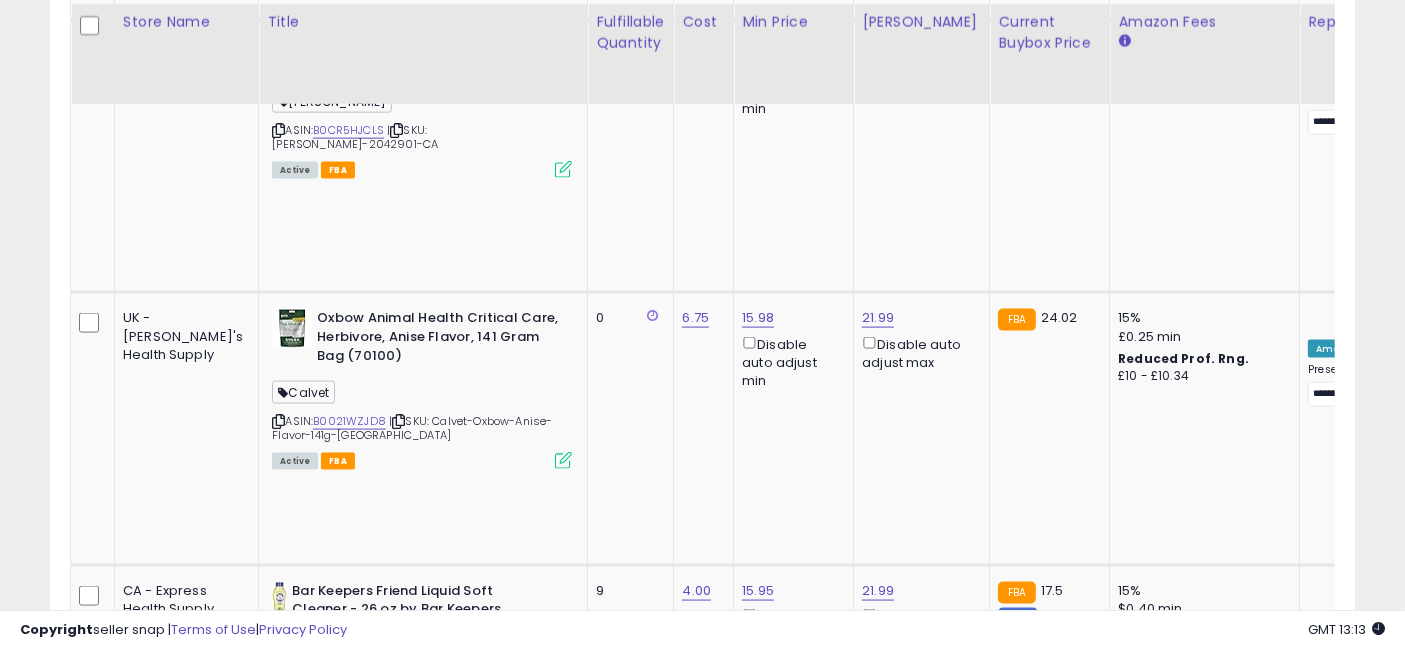 click on "B0014D0R0U" at bounding box center (349, 947) 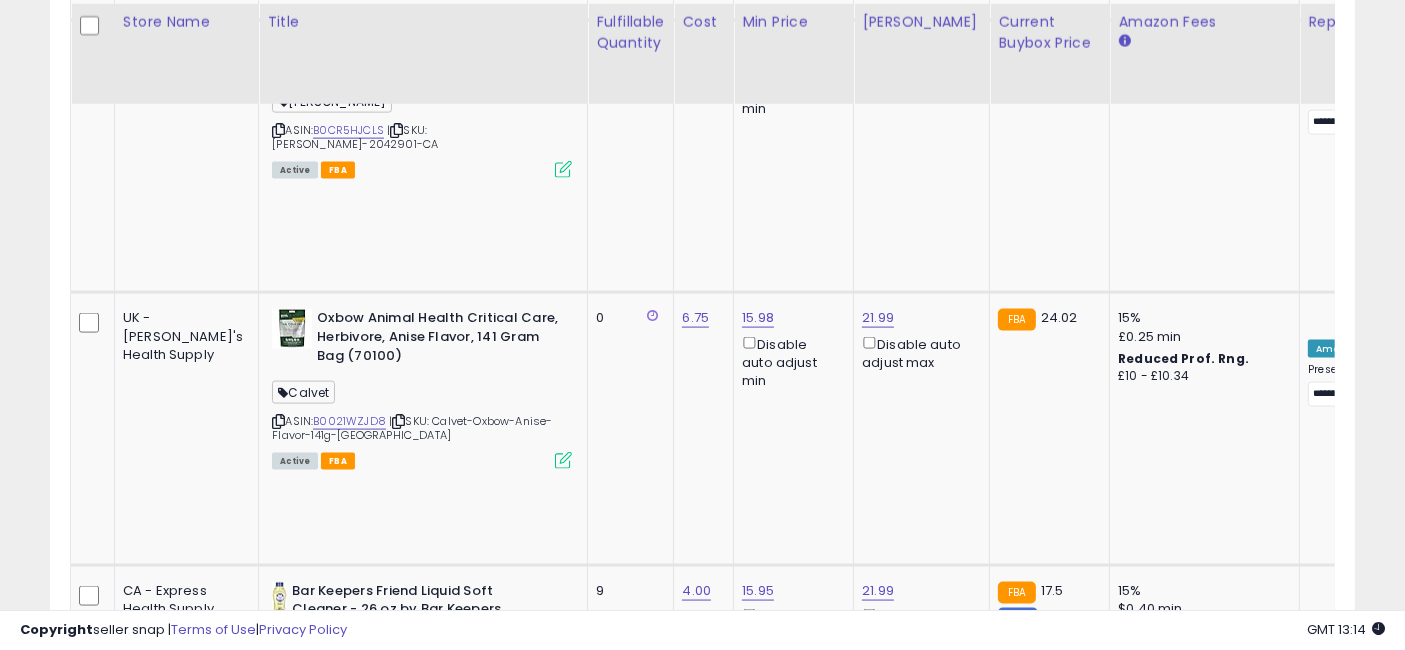 click on "N/A" at bounding box center [874, 863] 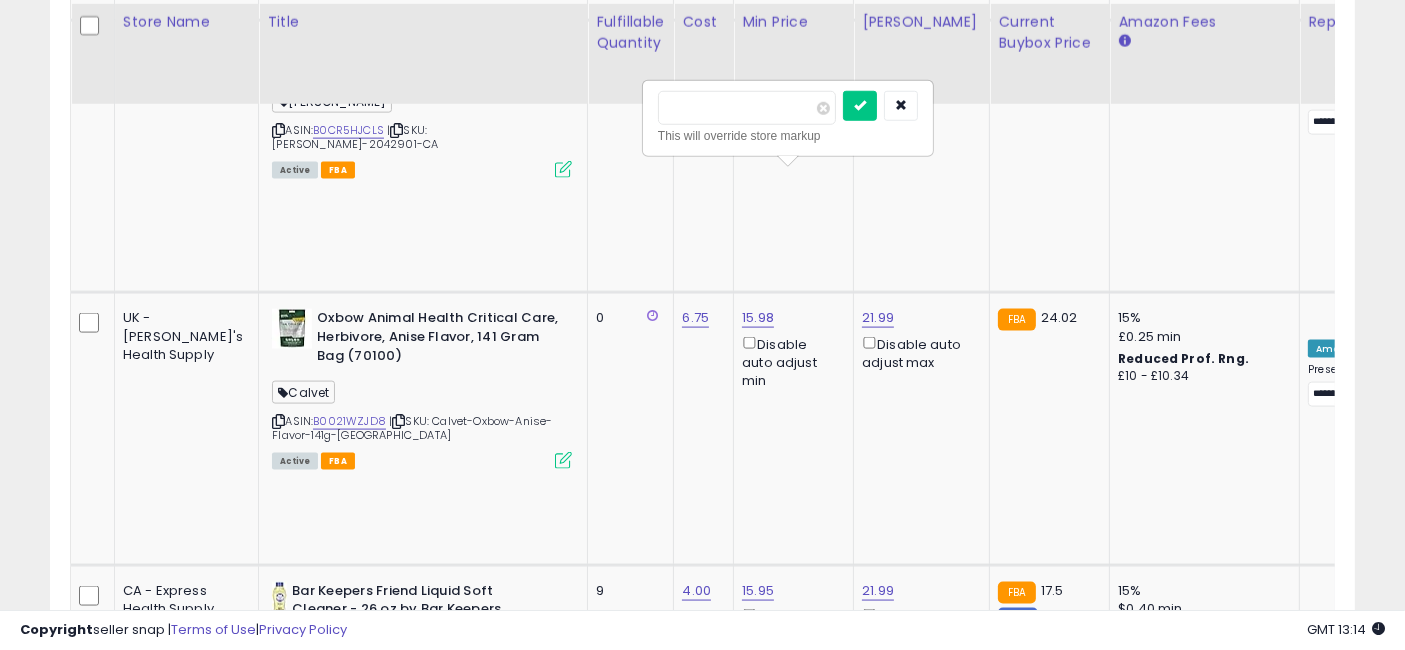 click at bounding box center [747, 108] 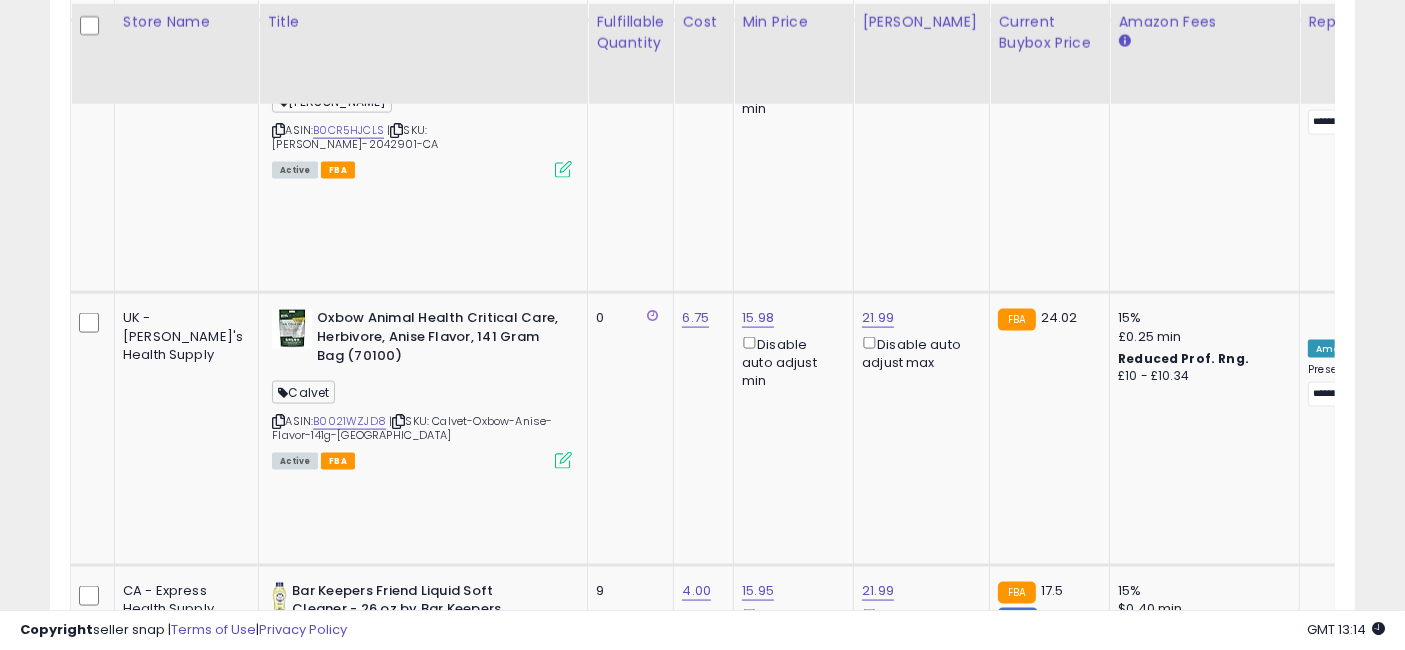 click on "OFF" at bounding box center [1336, 864] 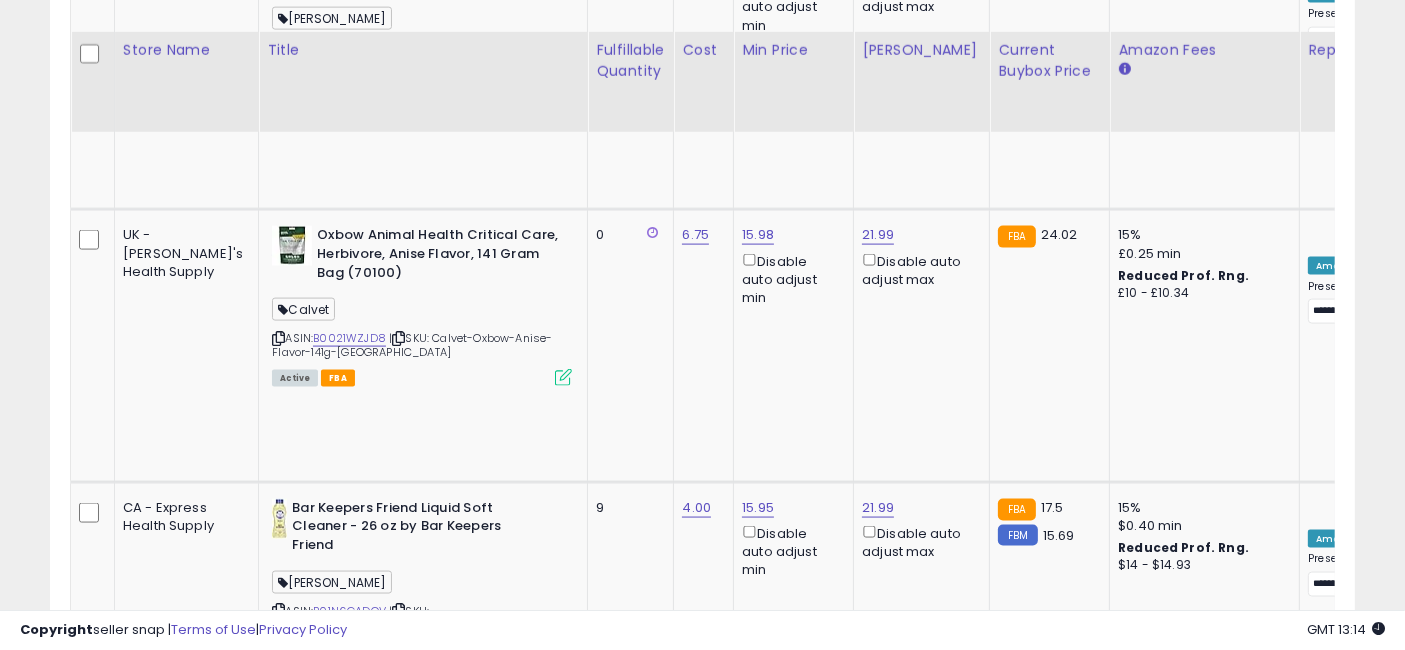 scroll, scrollTop: 2888, scrollLeft: 0, axis: vertical 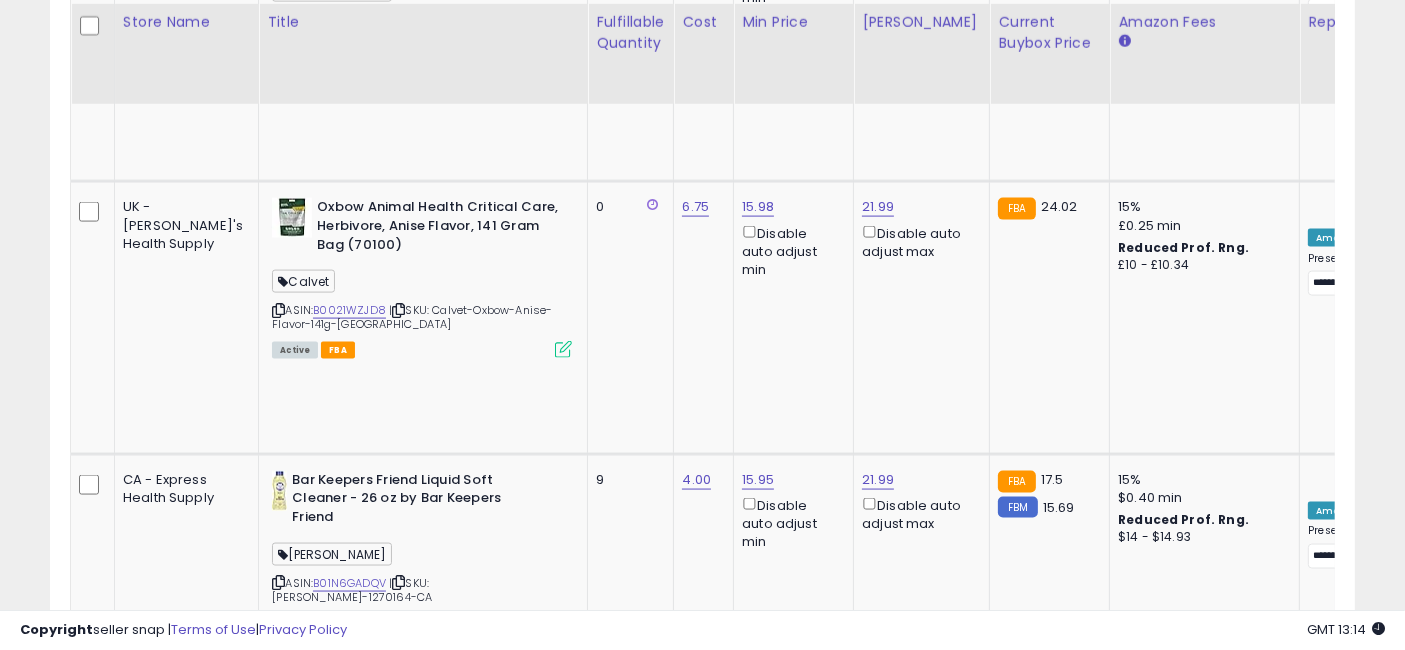 click on "B08M4D84P4" at bounding box center [350, 1127] 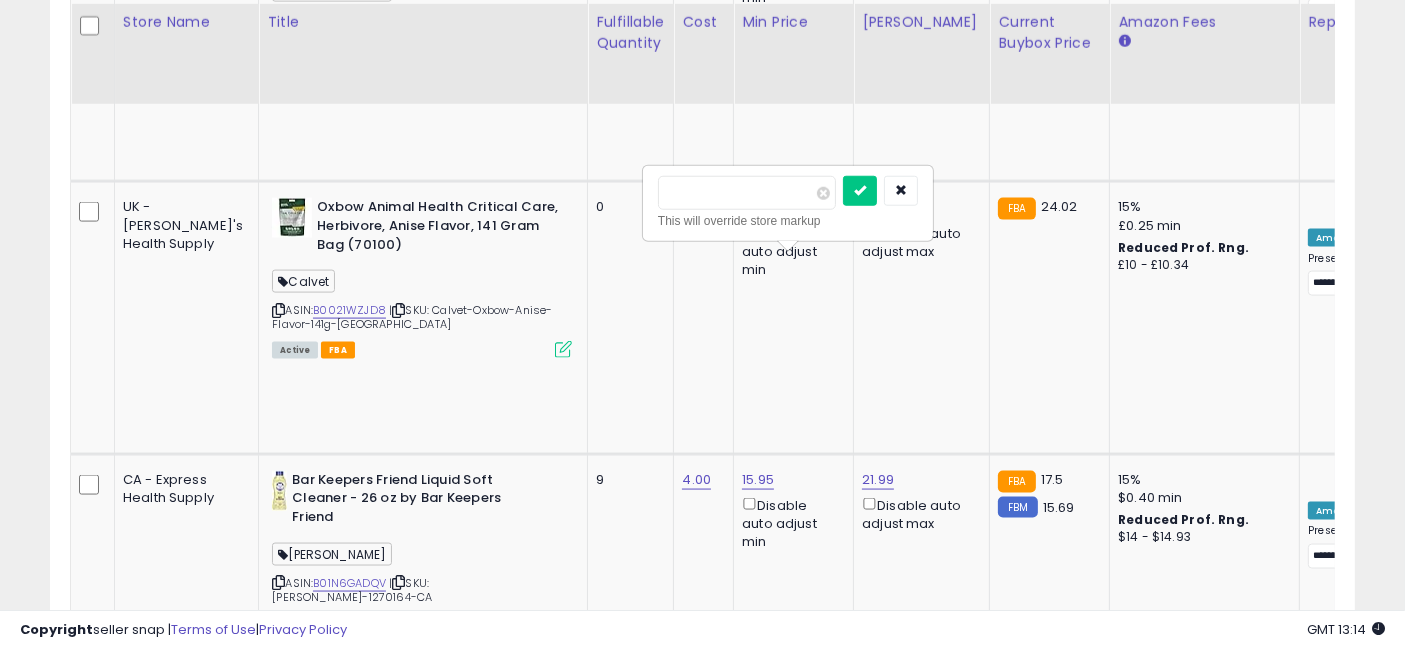 click at bounding box center [747, 193] 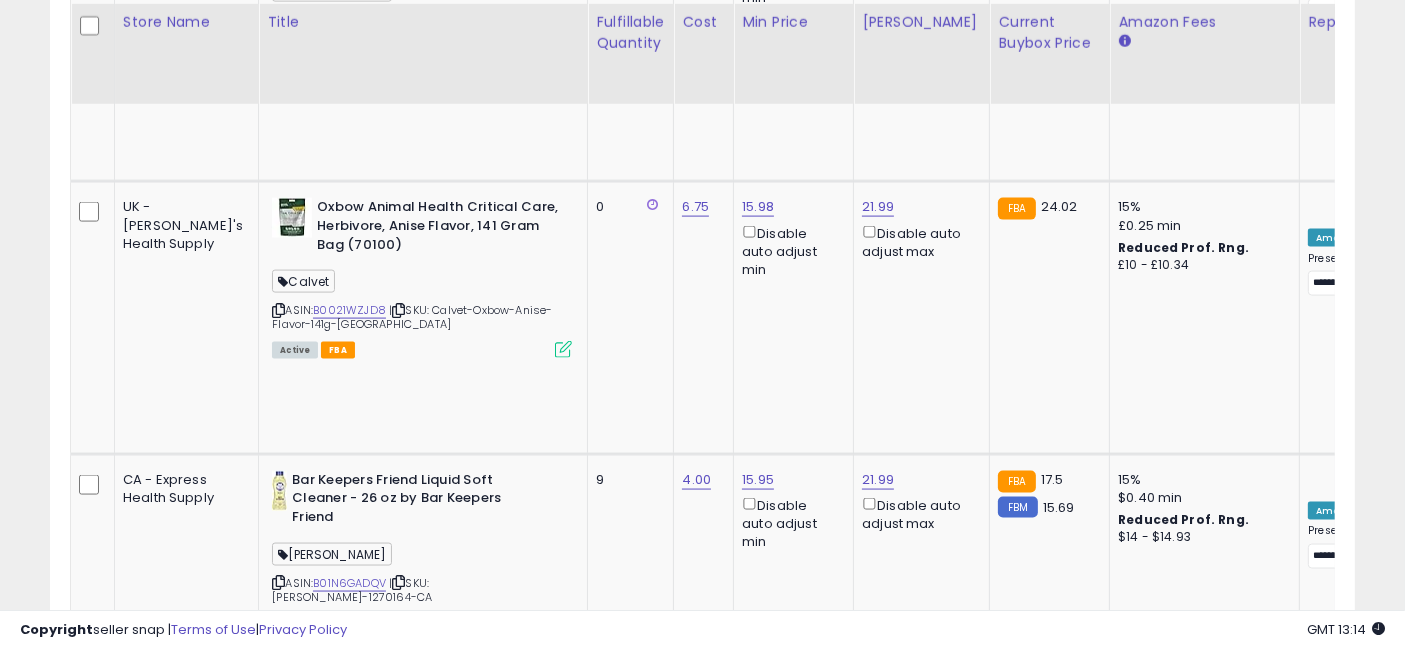 click on "OFF" at bounding box center (1336, 1025) 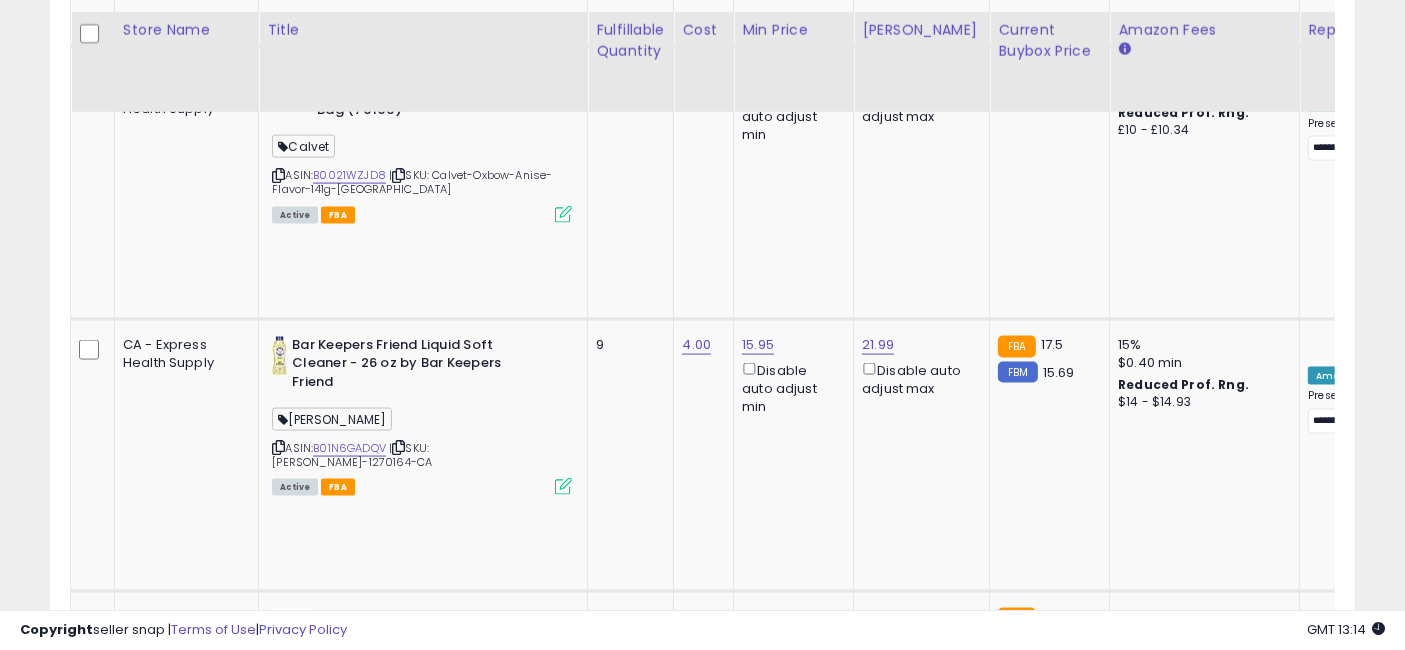 scroll, scrollTop: 3032, scrollLeft: 0, axis: vertical 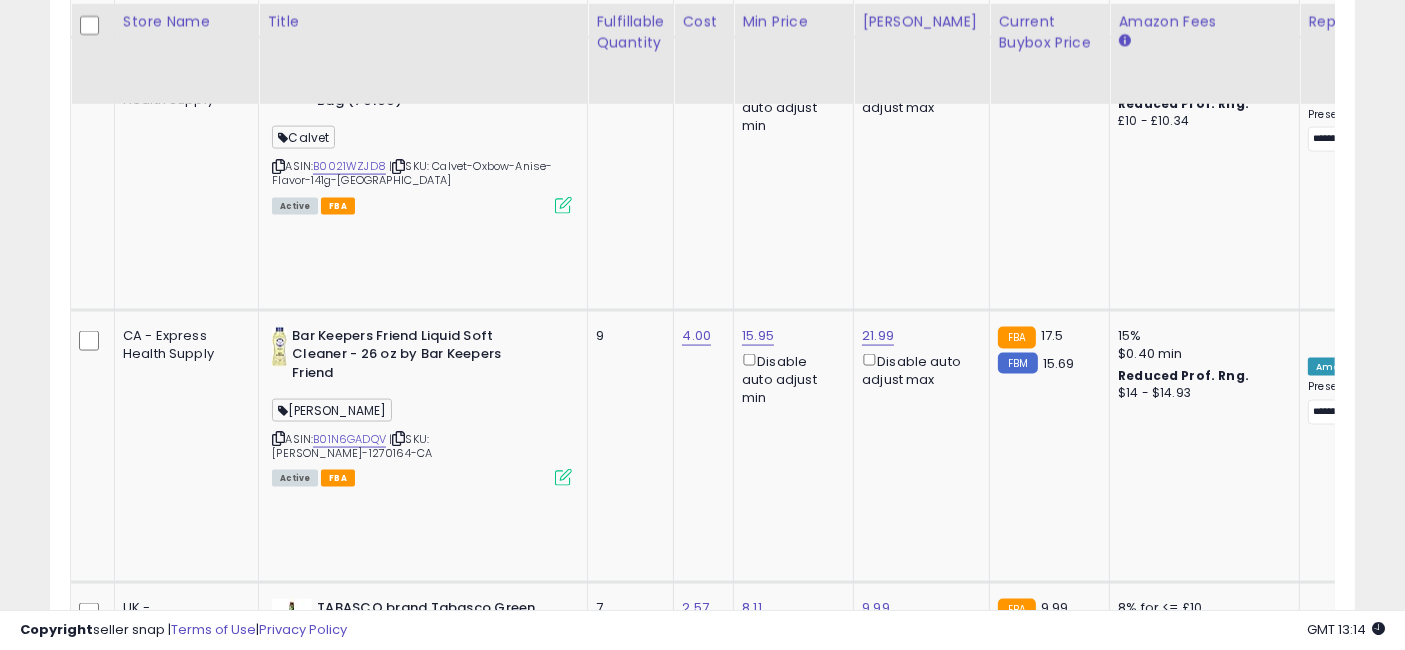 click on "B000Q5K22K" at bounding box center [349, 1237] 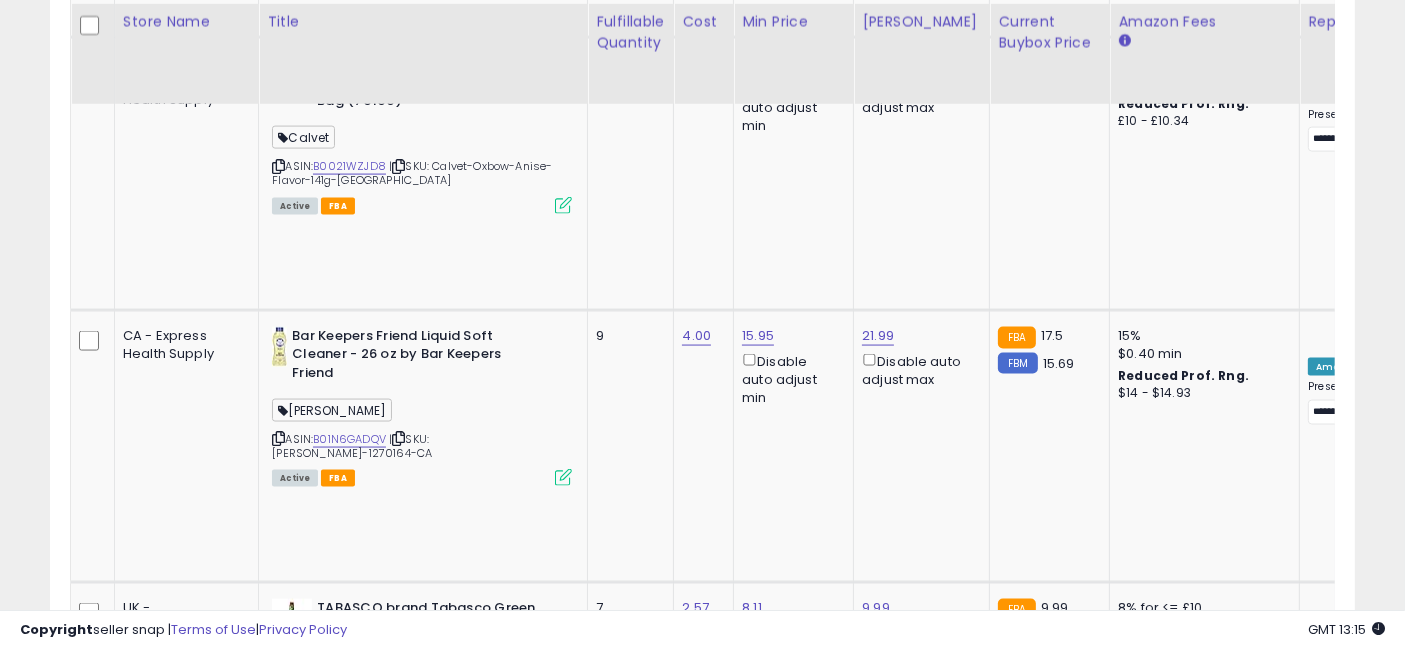 click on "7.49" at bounding box center (880, -1844) 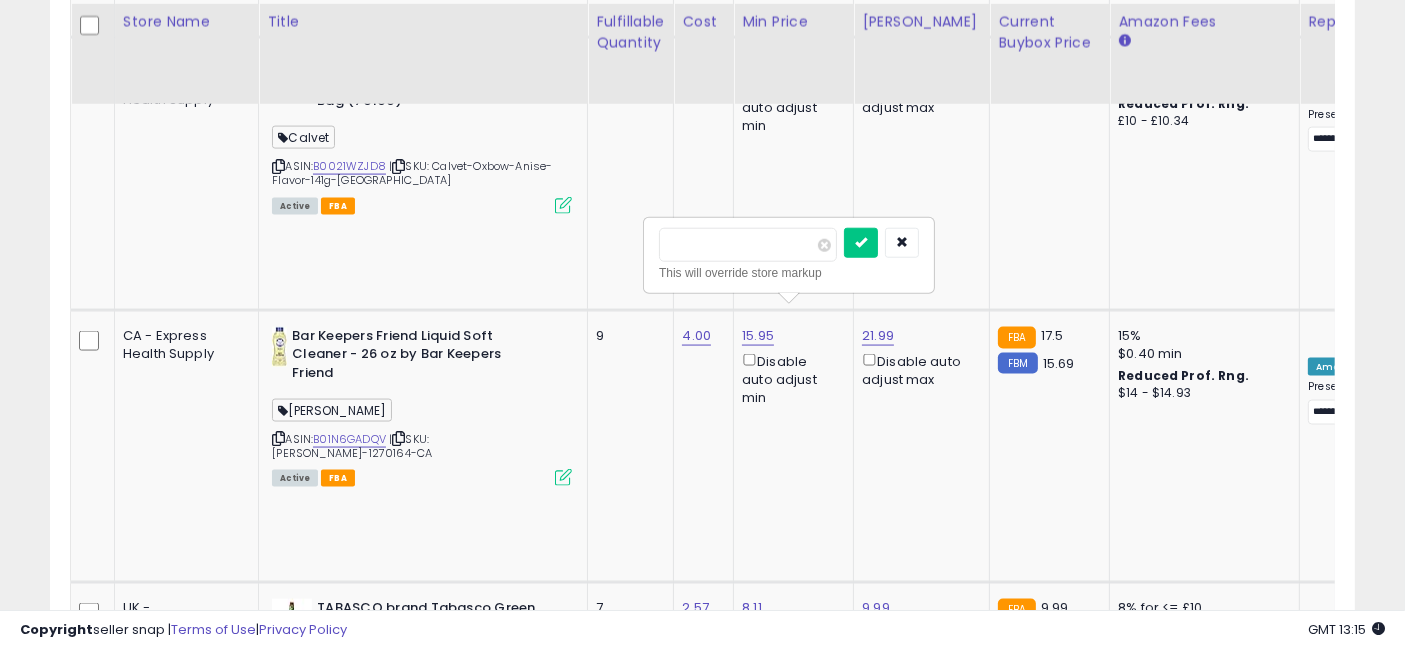 click on "****" at bounding box center (748, 245) 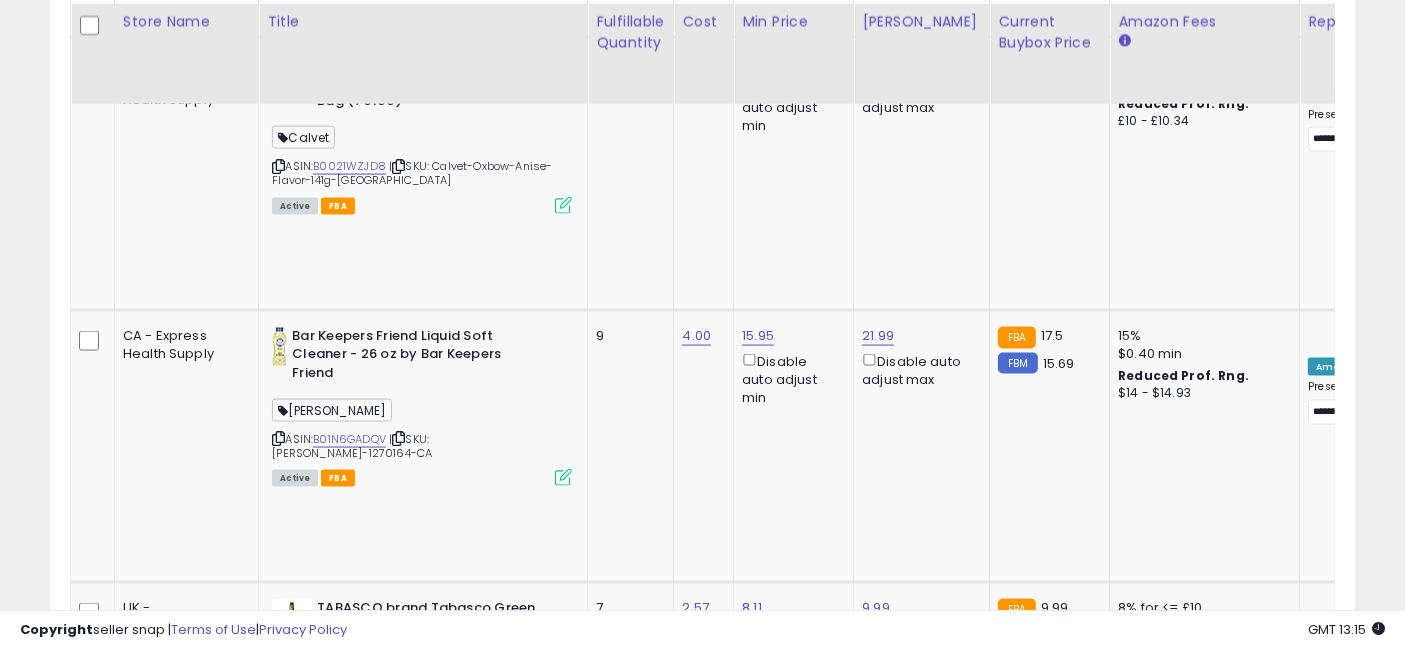 click on "OFF" at bounding box center (1336, 1154) 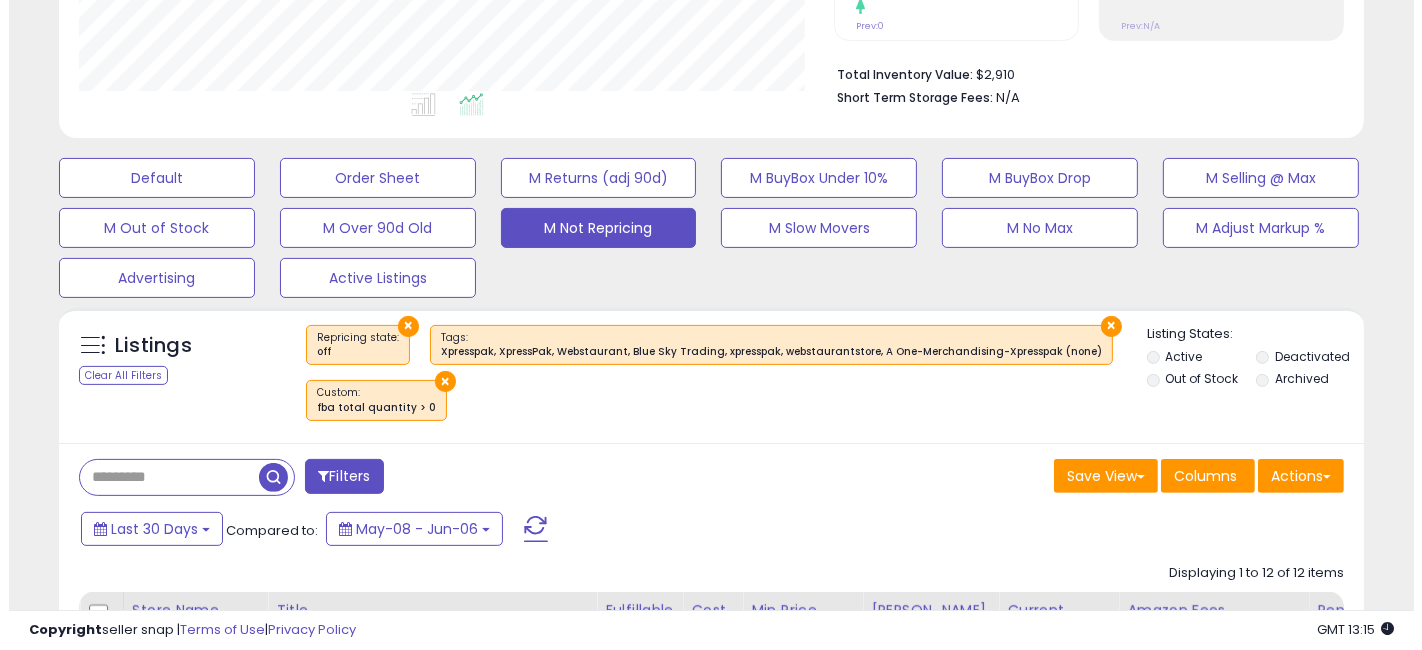 scroll, scrollTop: 477, scrollLeft: 0, axis: vertical 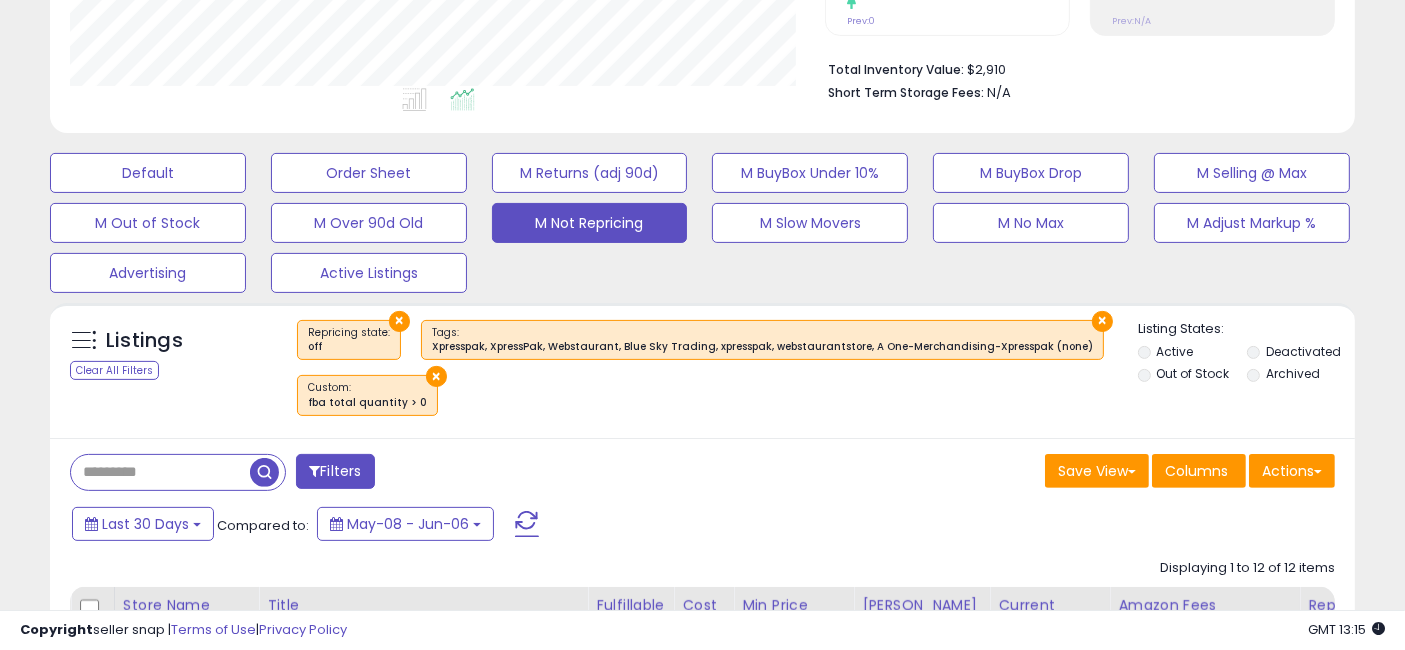 click at bounding box center (264, 472) 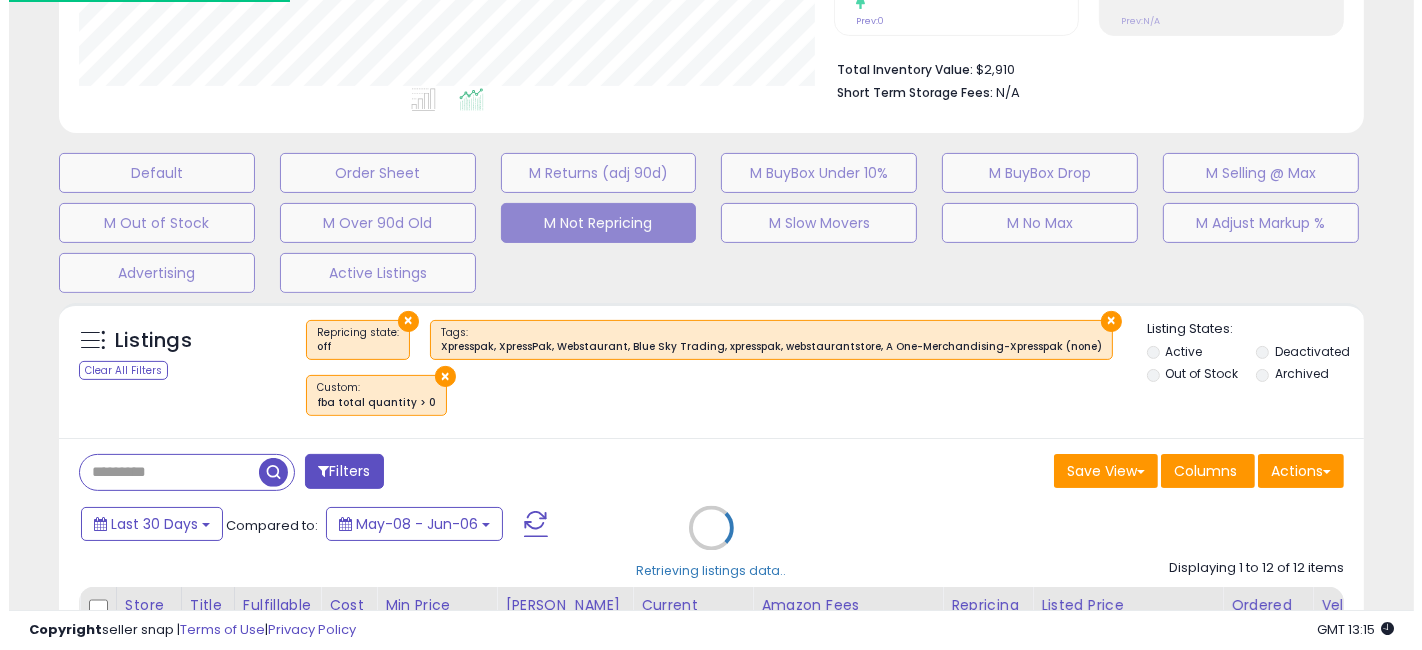 scroll, scrollTop: 999590, scrollLeft: 999234, axis: both 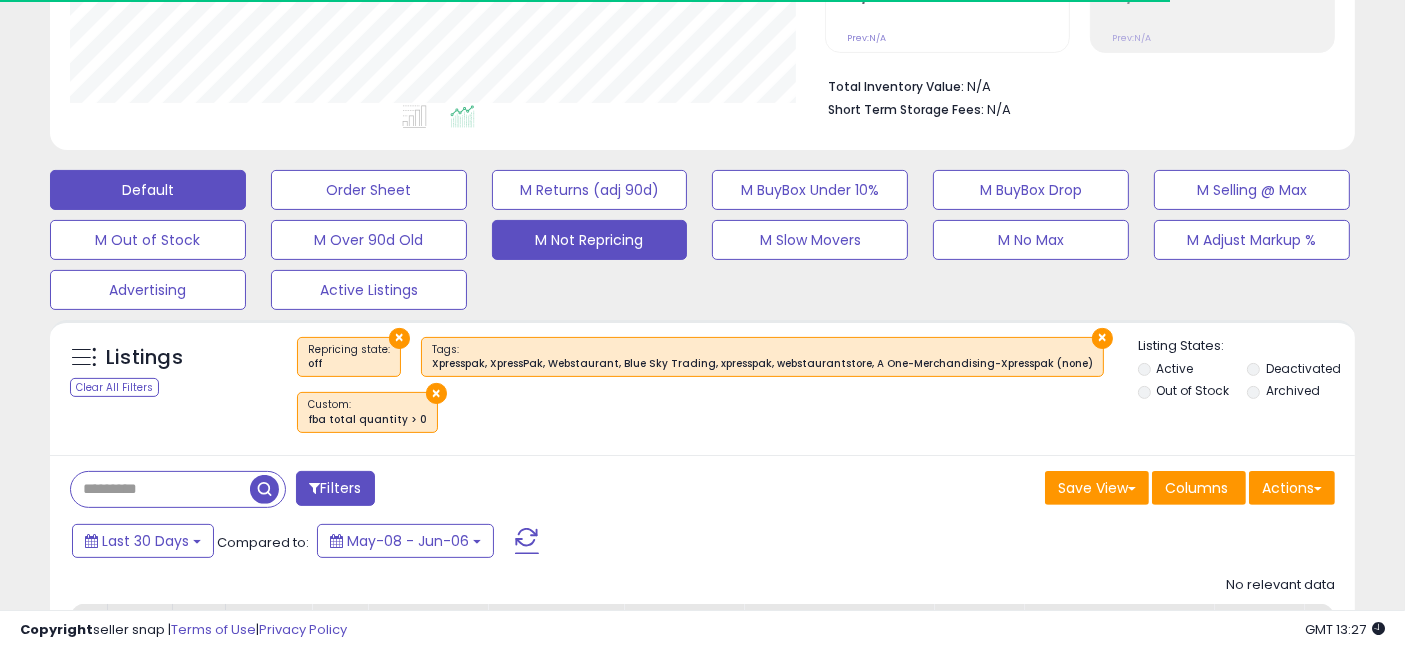 click on "Default" at bounding box center (148, 190) 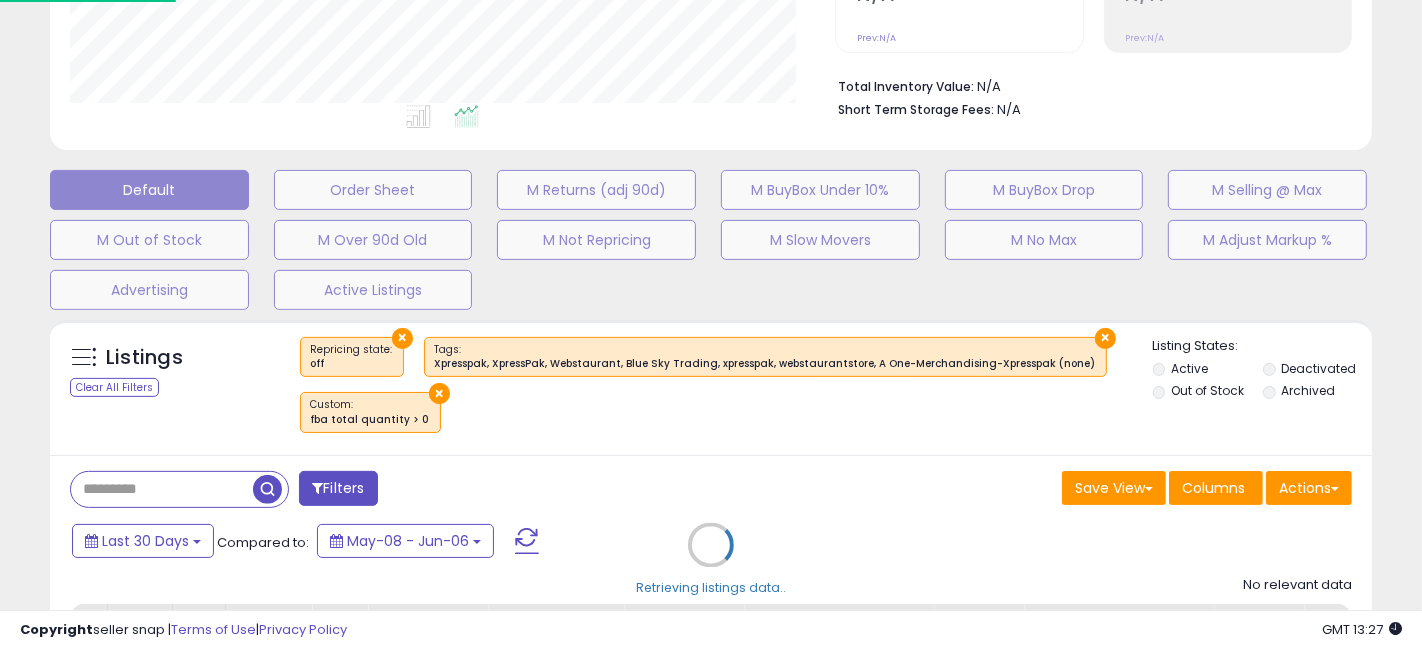 scroll, scrollTop: 999590, scrollLeft: 999234, axis: both 